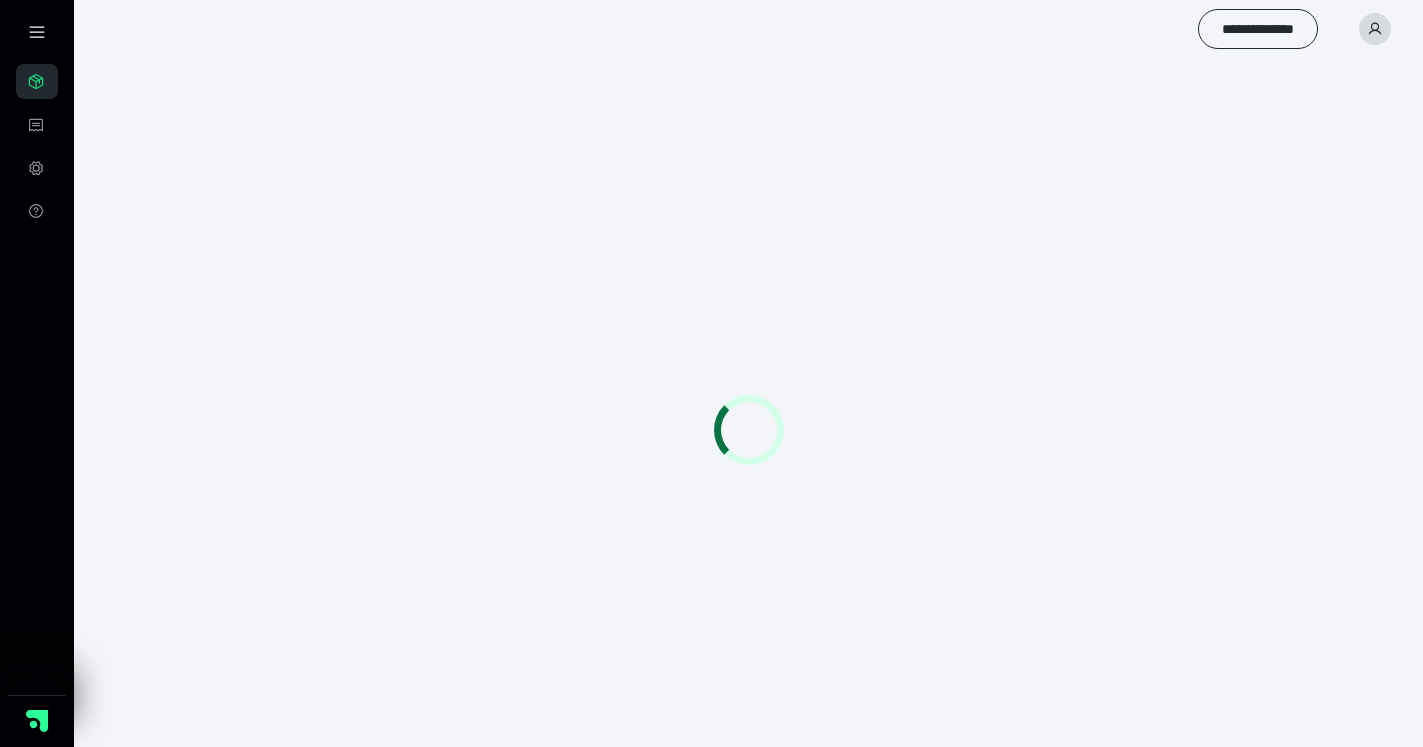 scroll, scrollTop: 0, scrollLeft: 0, axis: both 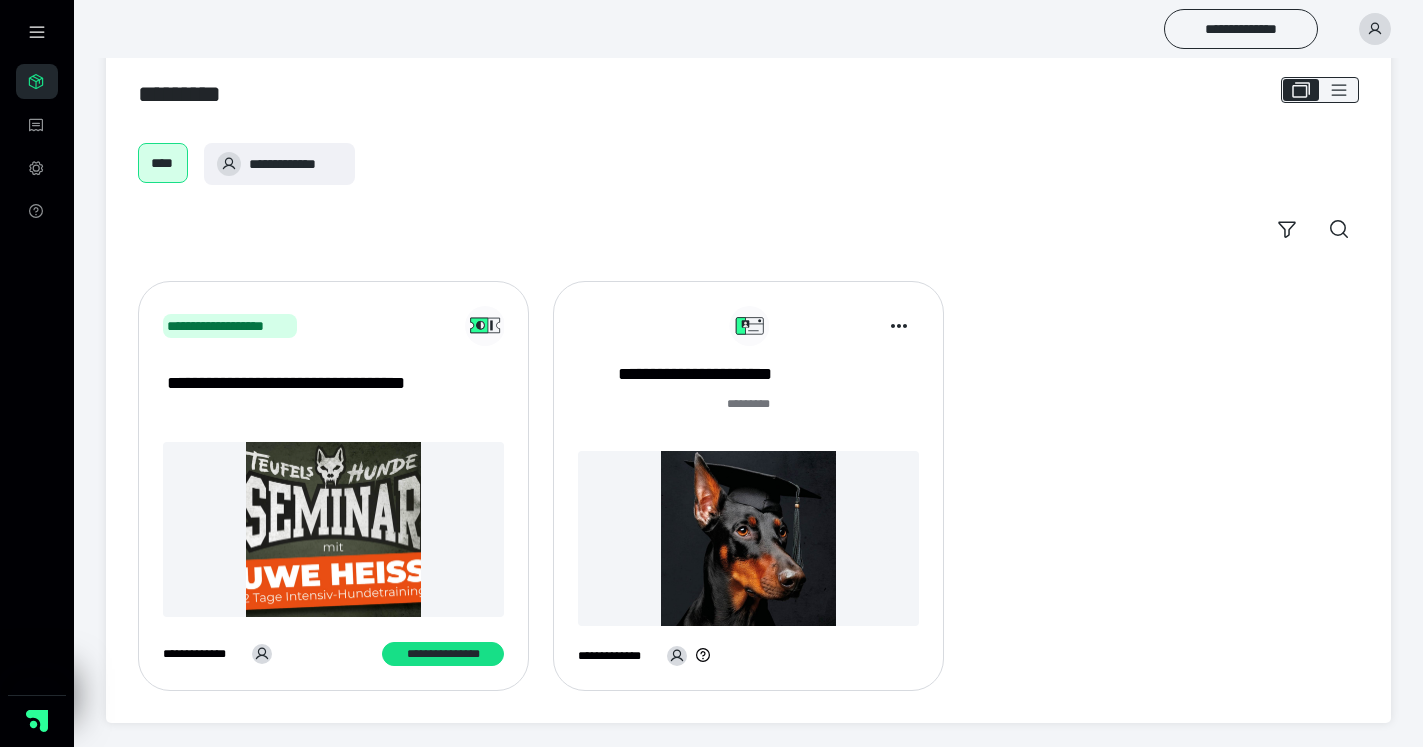 click on "**********" at bounding box center [748, 486] 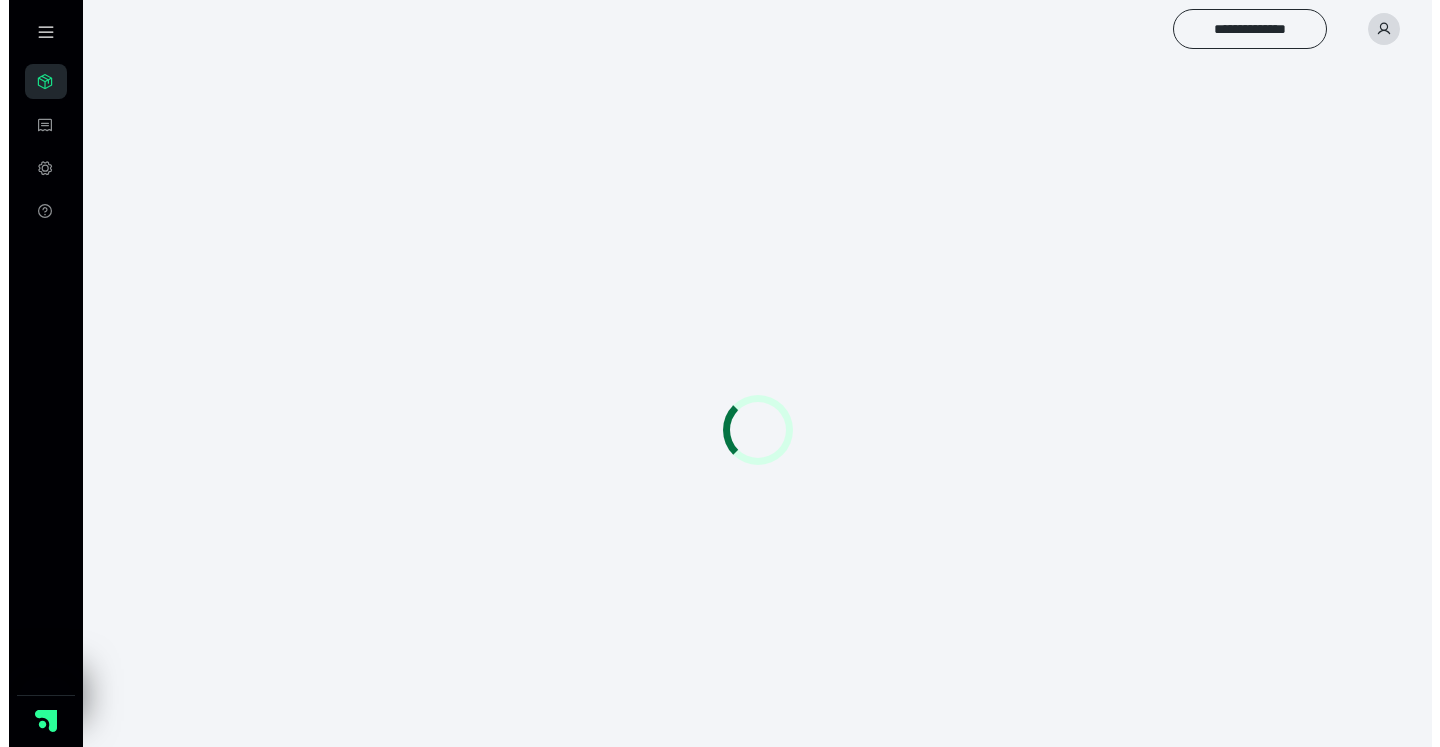 scroll, scrollTop: 0, scrollLeft: 0, axis: both 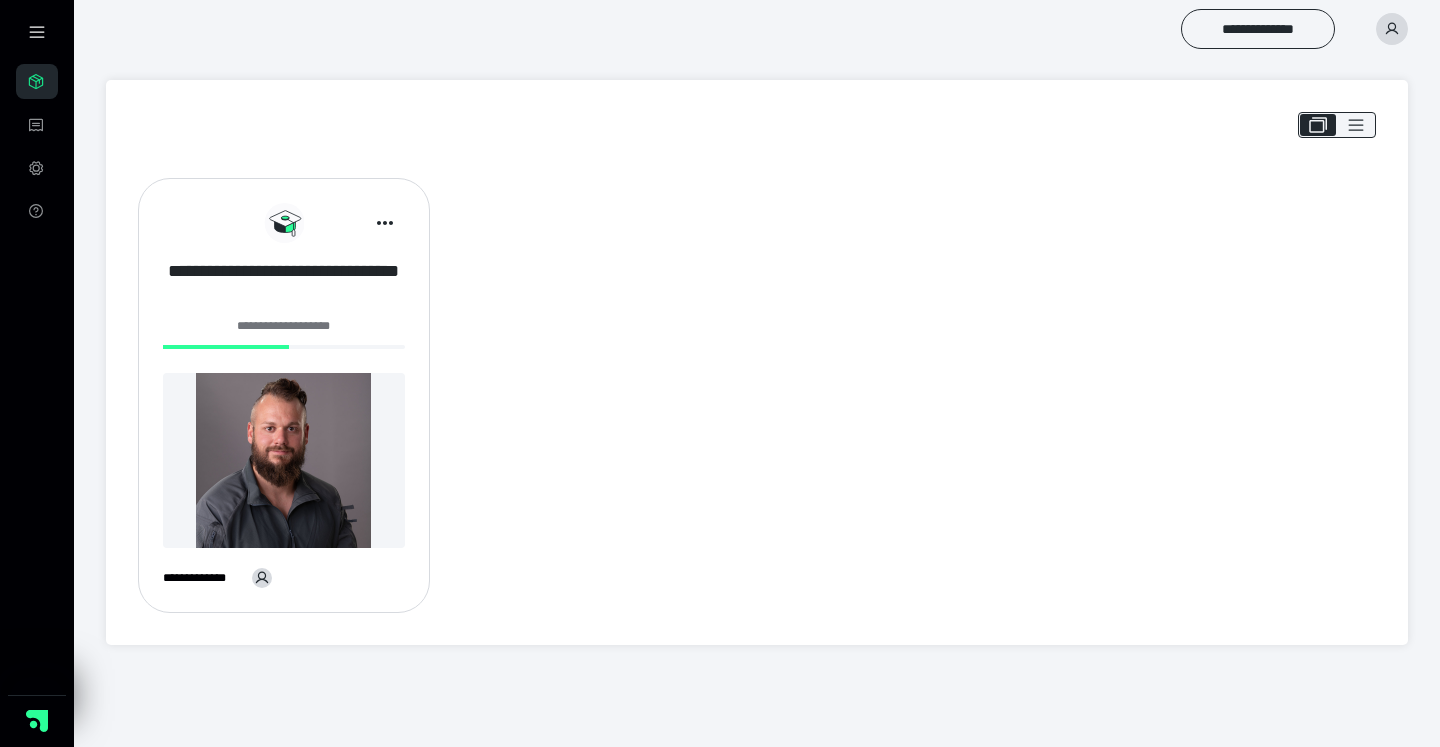 click on "**********" at bounding box center (284, 284) 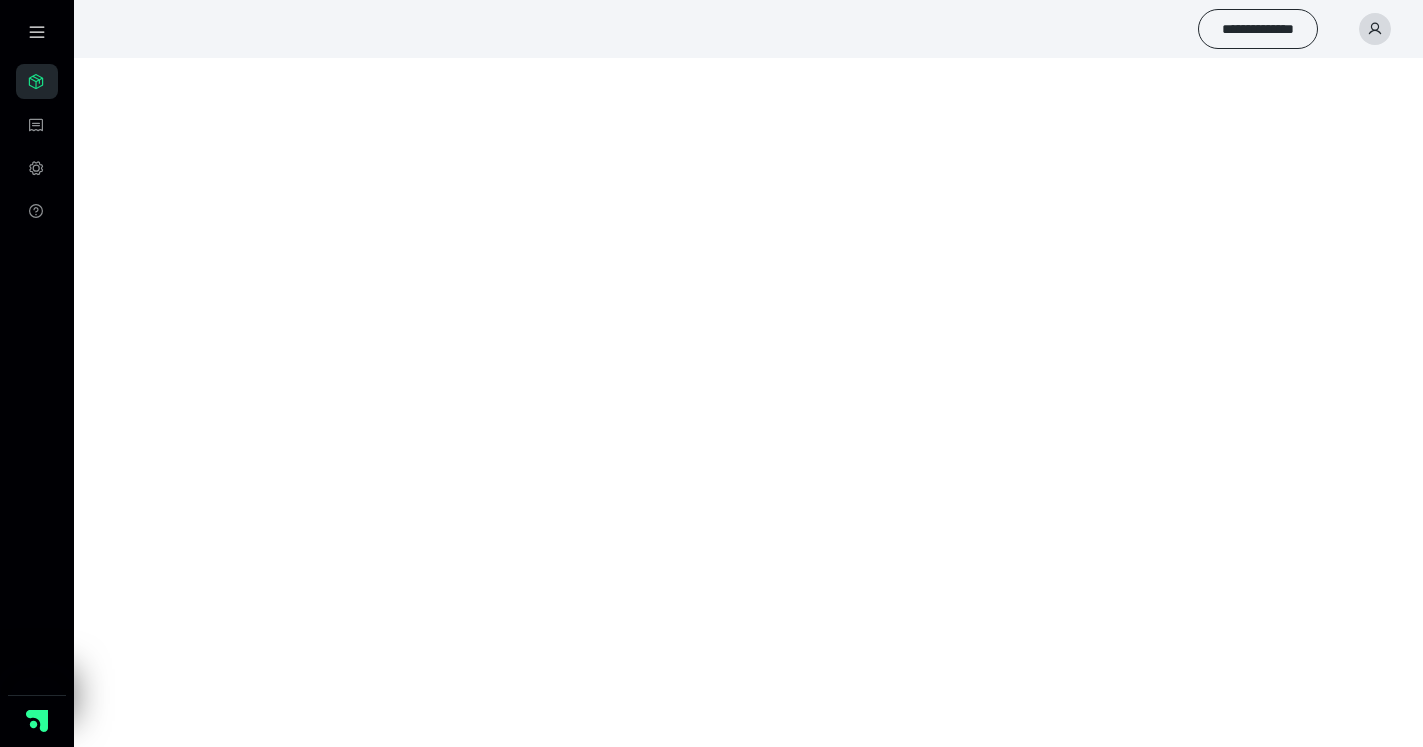 scroll, scrollTop: 0, scrollLeft: 0, axis: both 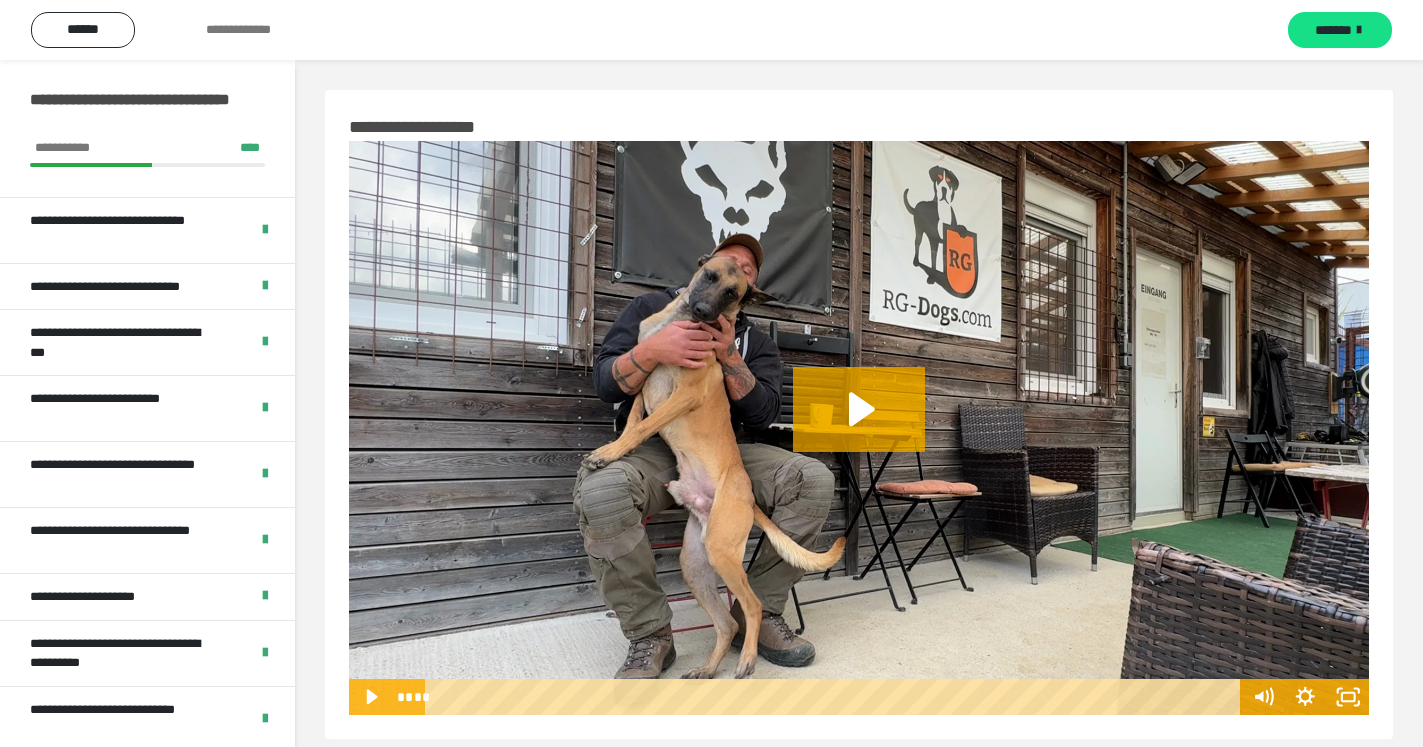 drag, startPoint x: 296, startPoint y: 262, endPoint x: 279, endPoint y: 501, distance: 239.60384 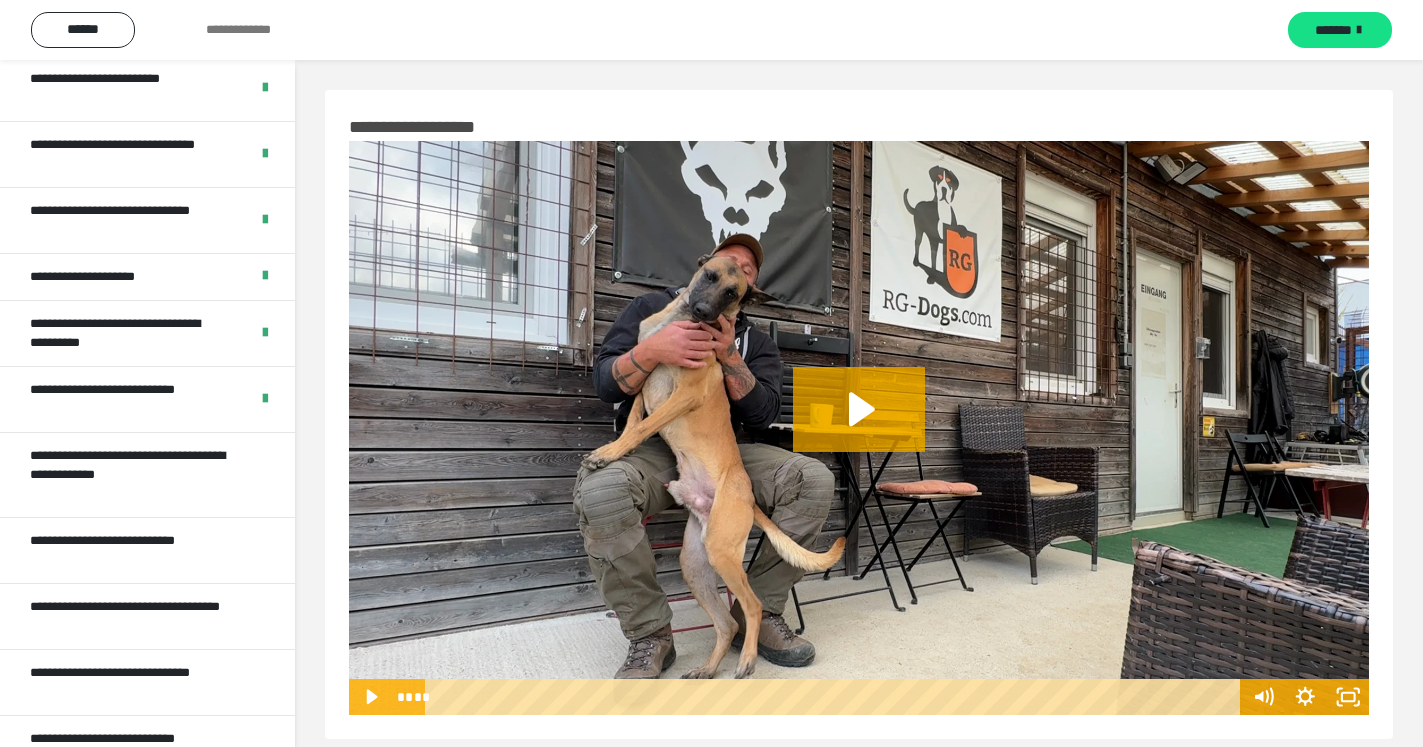scroll, scrollTop: 318, scrollLeft: 0, axis: vertical 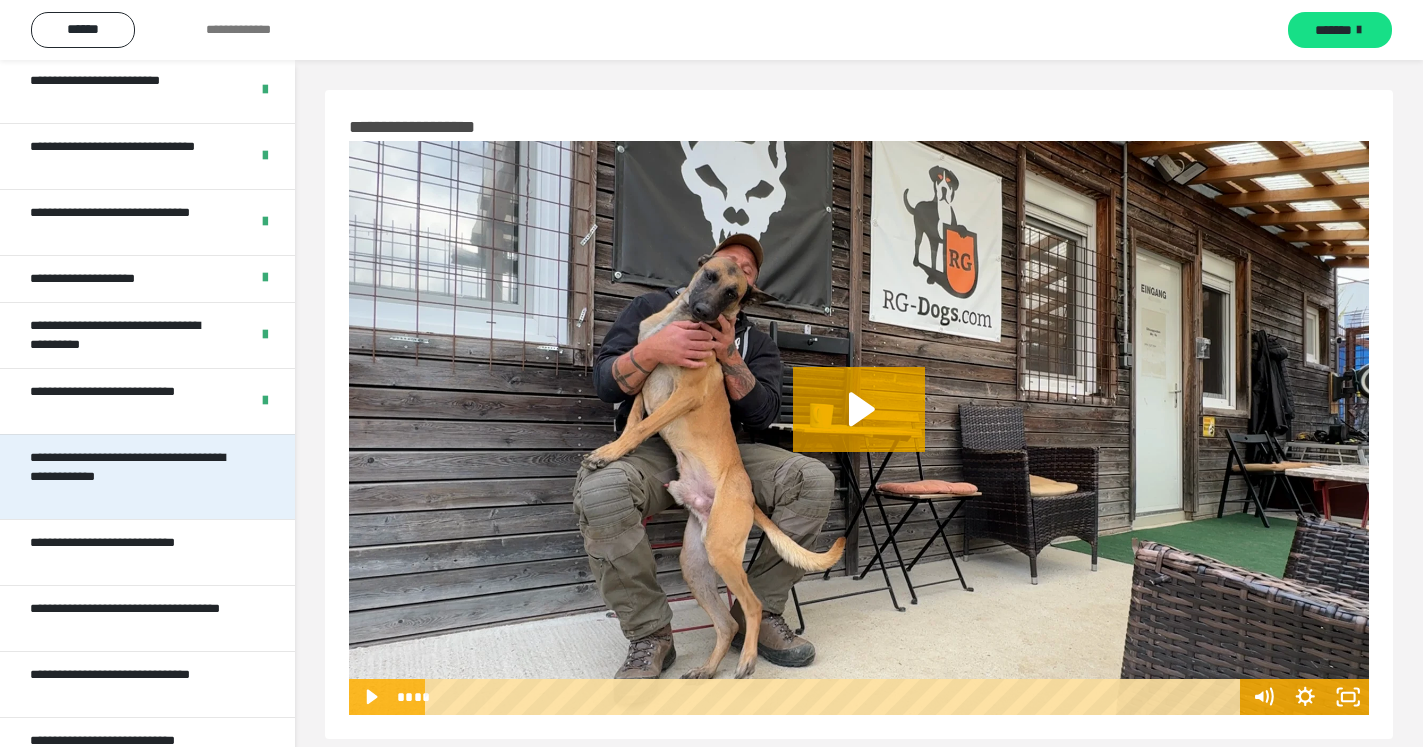 click on "**********" at bounding box center (131, 477) 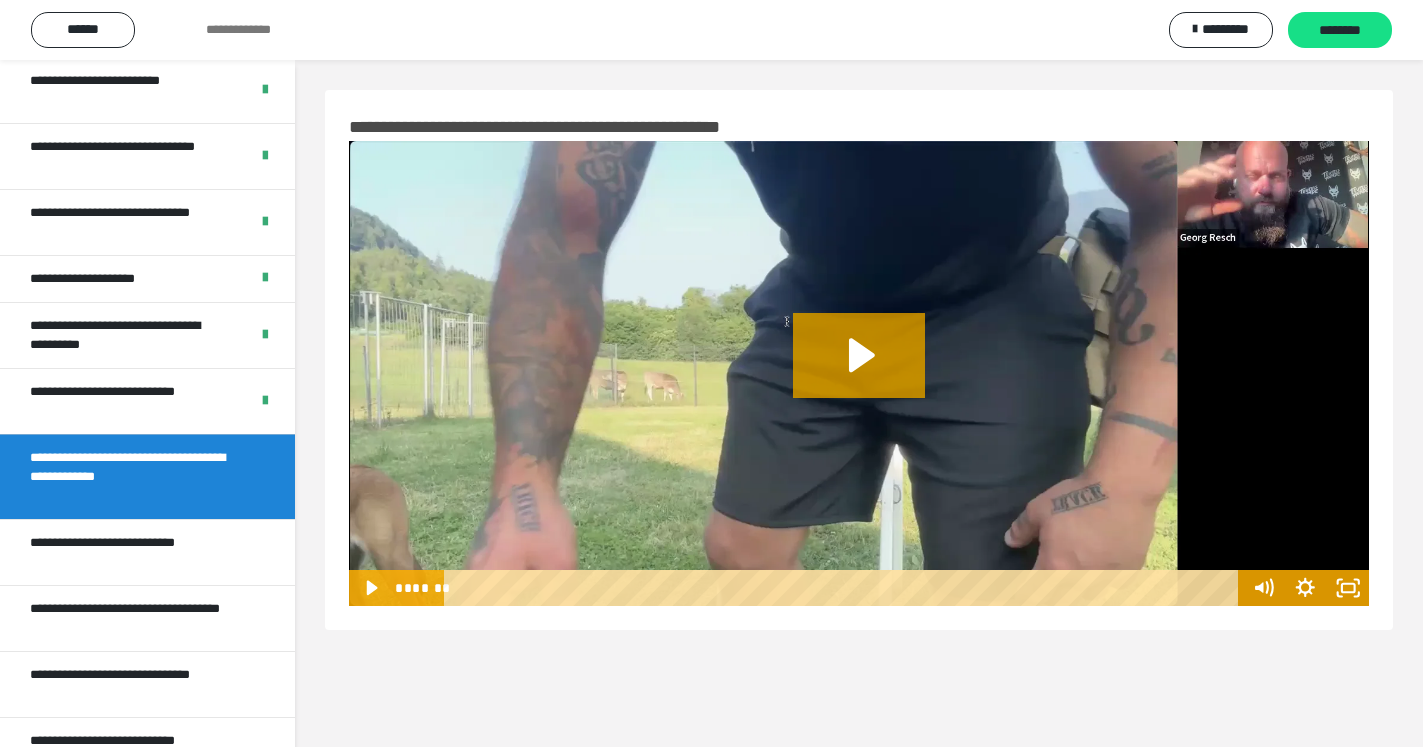 scroll, scrollTop: 60, scrollLeft: 0, axis: vertical 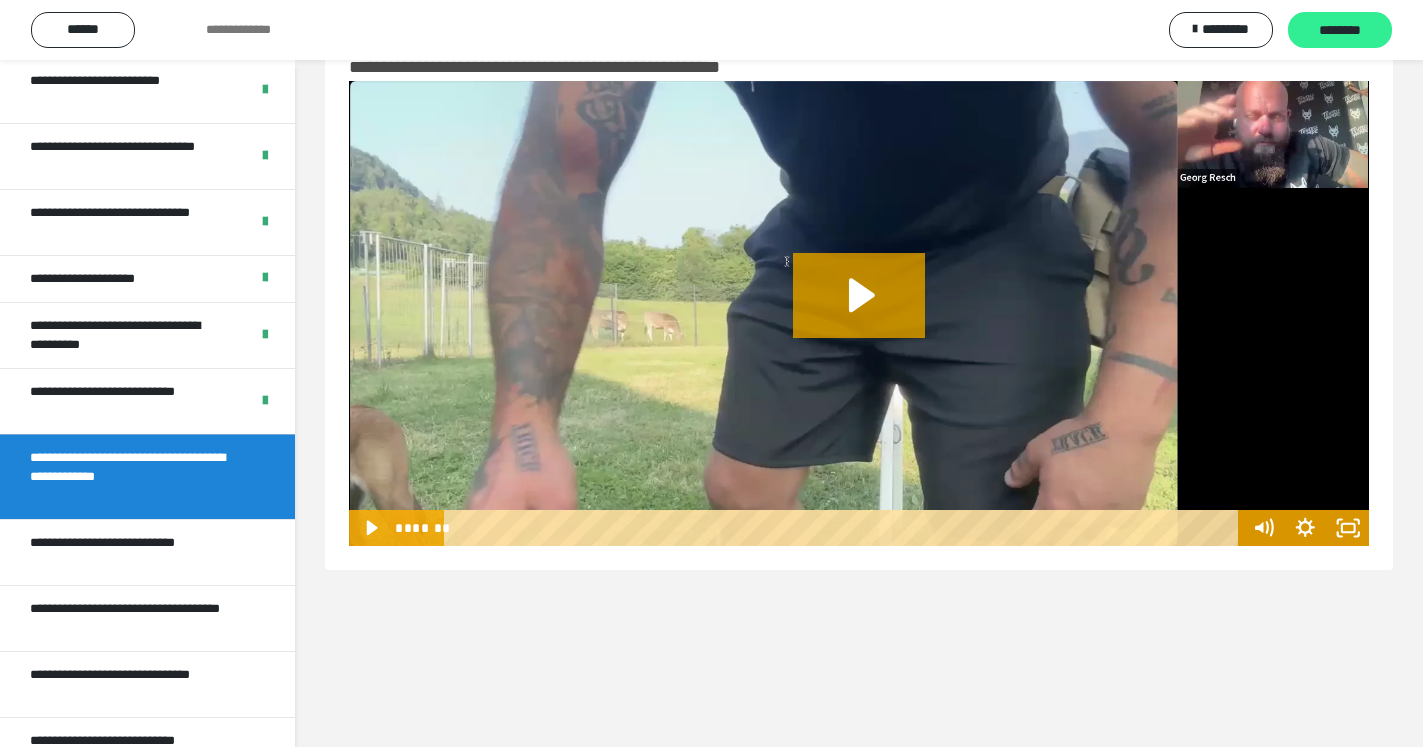 click on "********" at bounding box center (1340, 31) 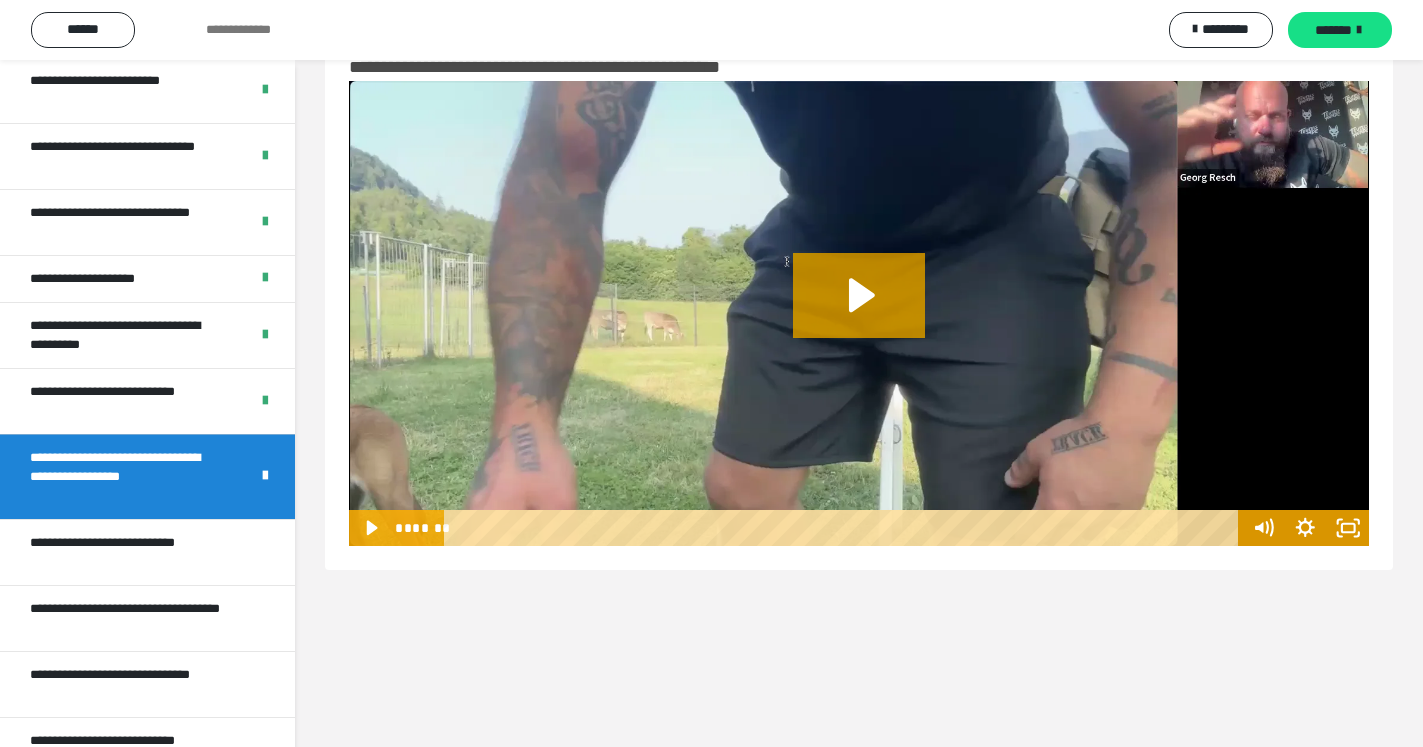 click on "*******" at bounding box center [1333, 30] 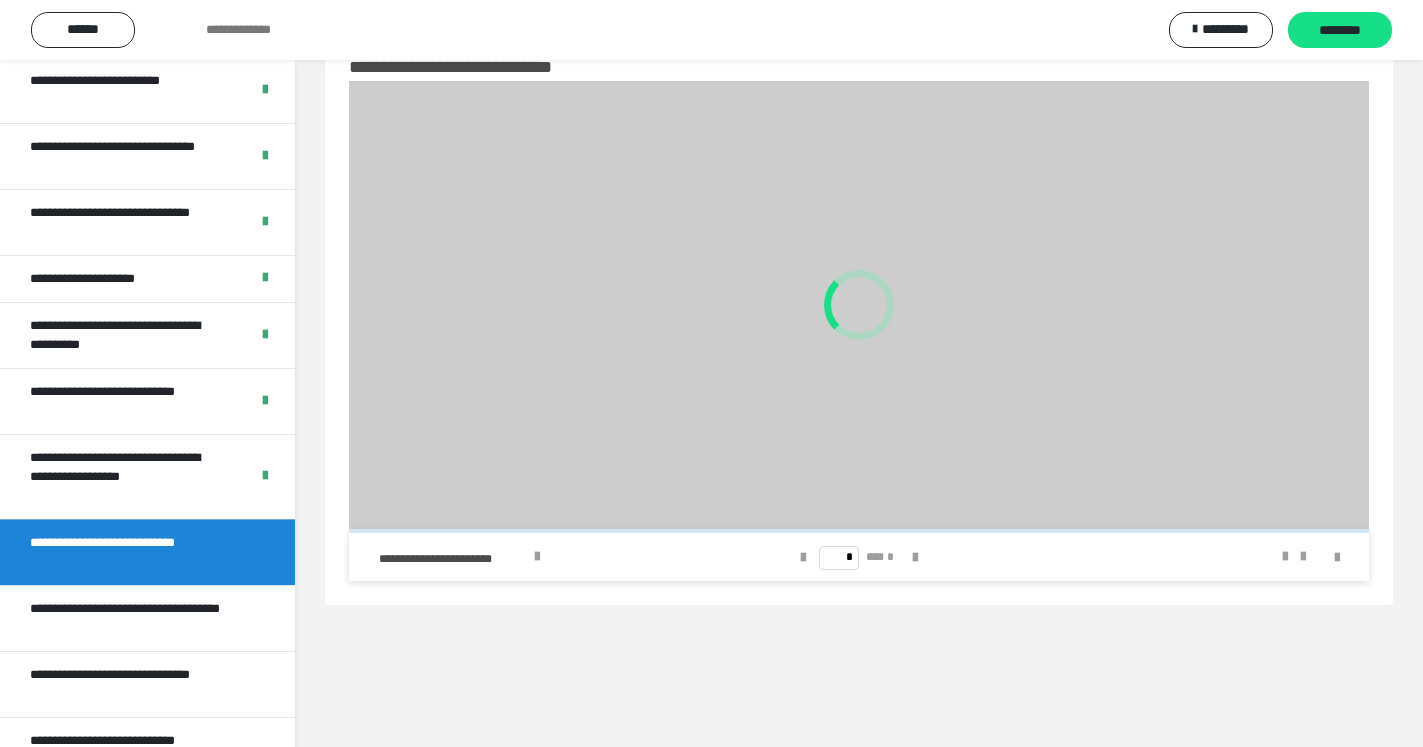 click on "********" at bounding box center [1340, 31] 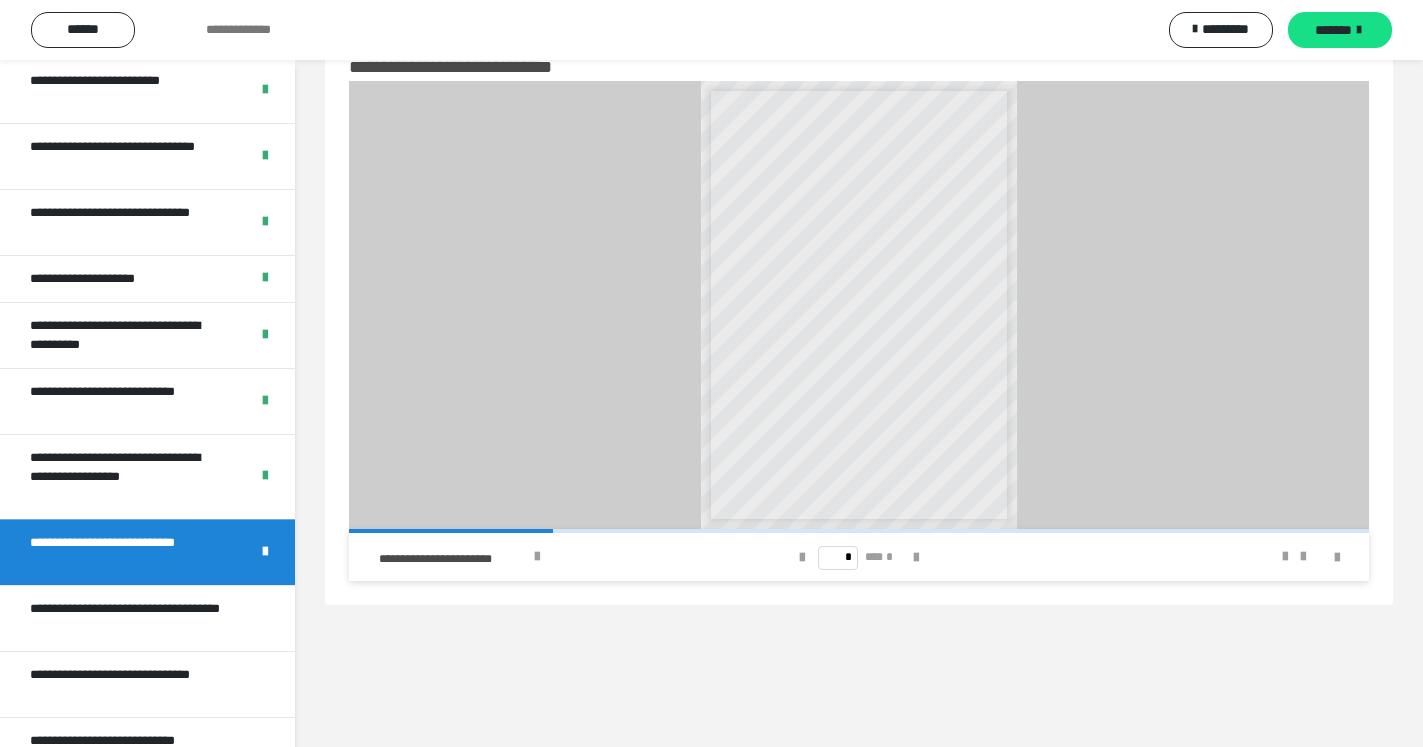 click on "*******" at bounding box center (1333, 30) 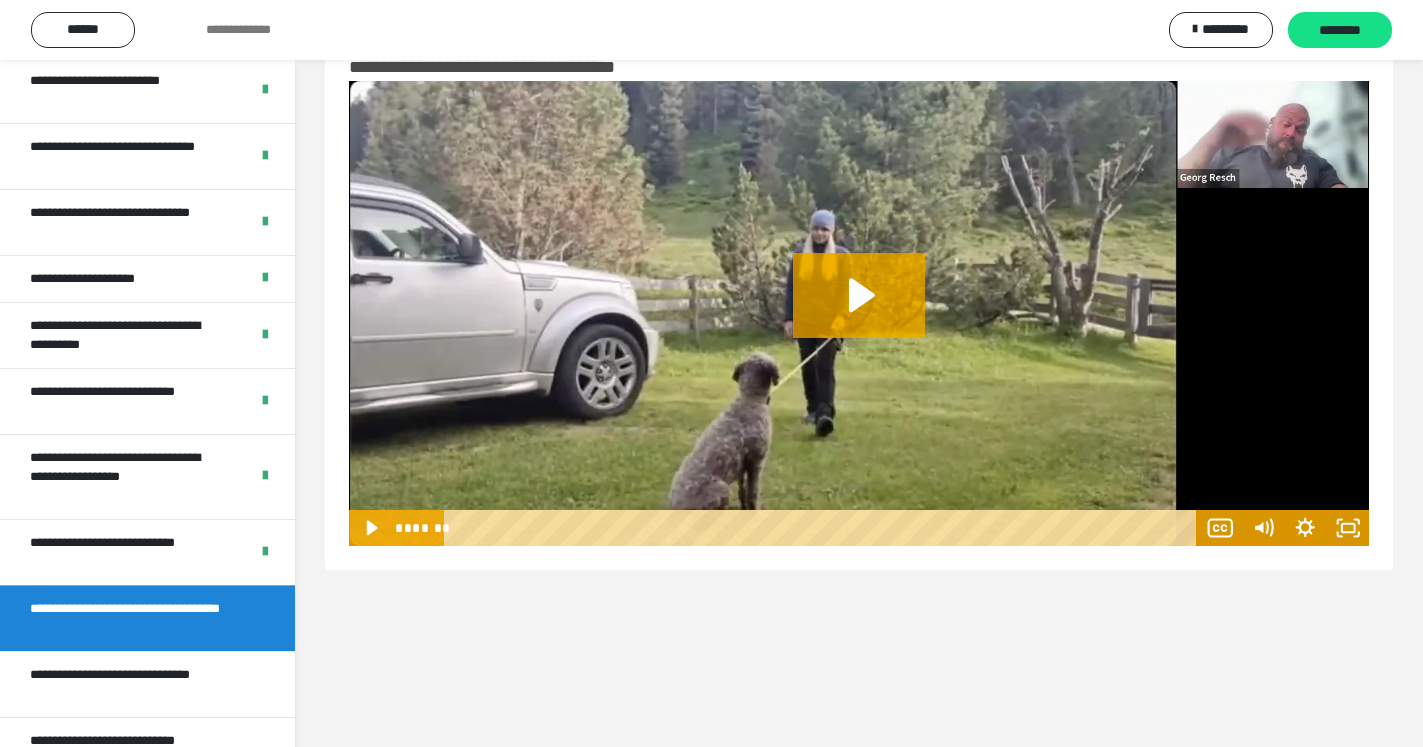 click on "********" at bounding box center [1340, 31] 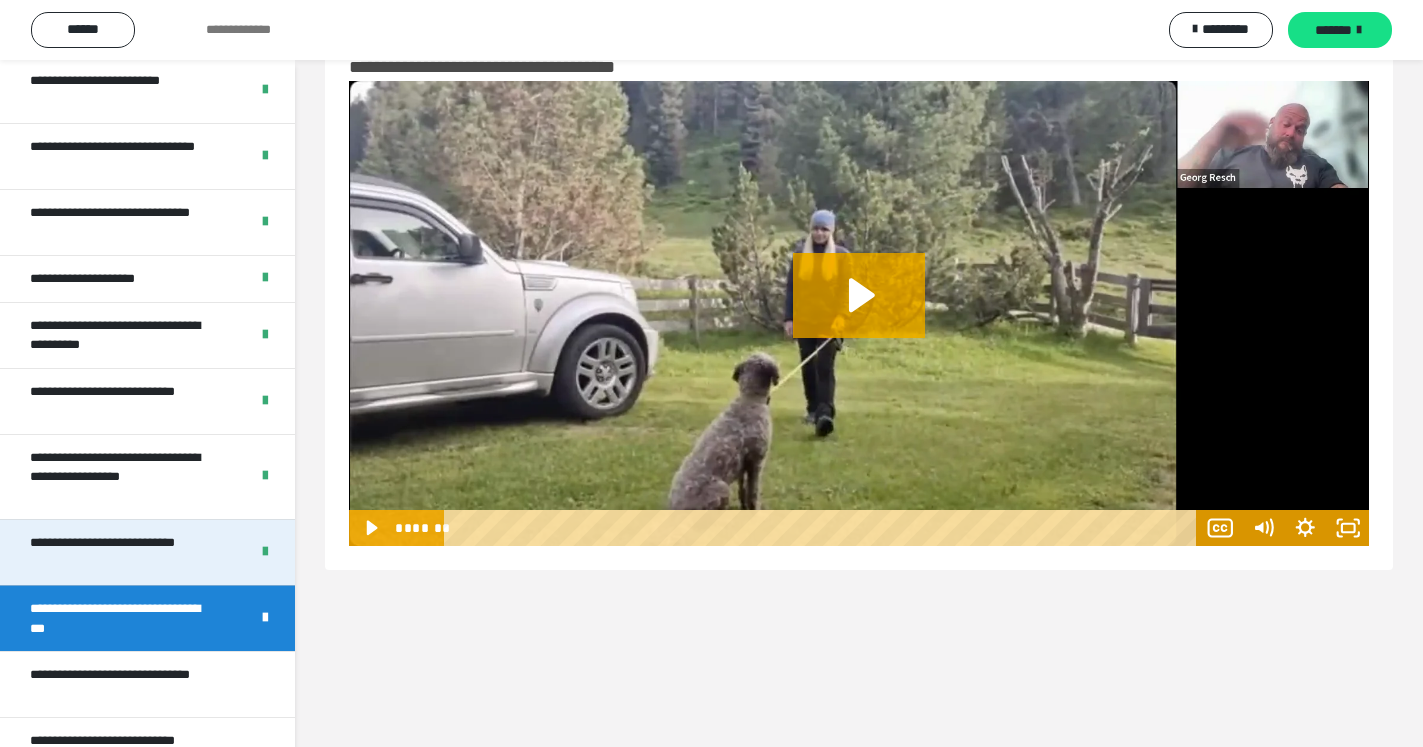 click on "**********" at bounding box center (123, 552) 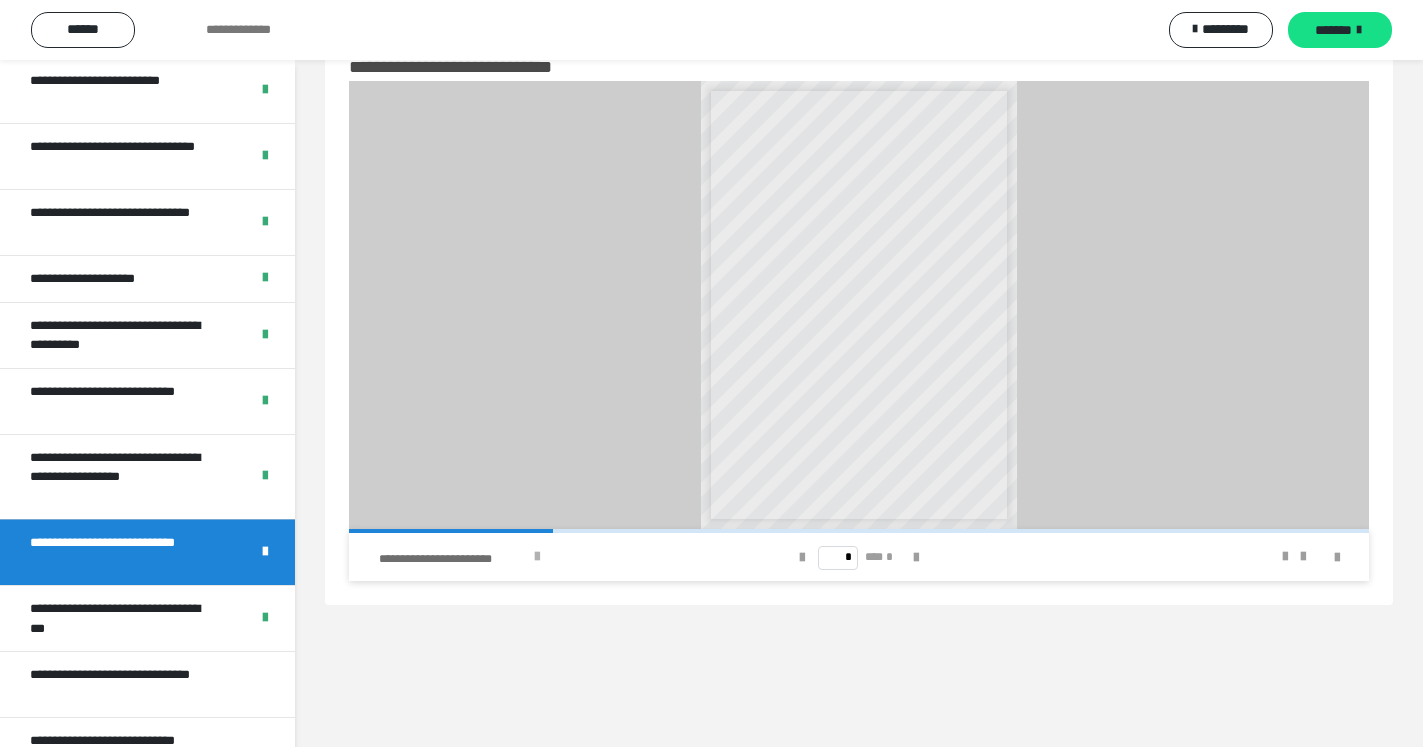 click on "**********" at bounding box center (551, 557) 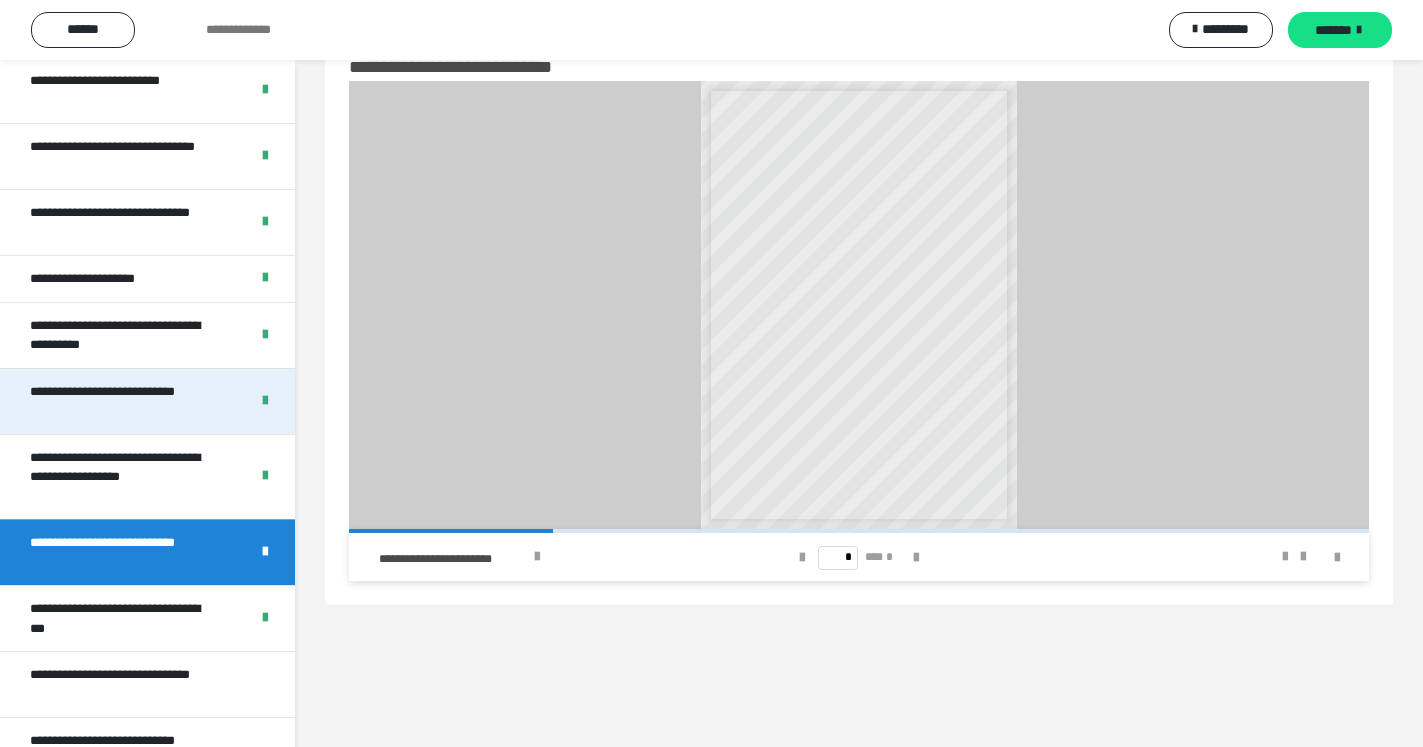 click on "**********" at bounding box center [123, 401] 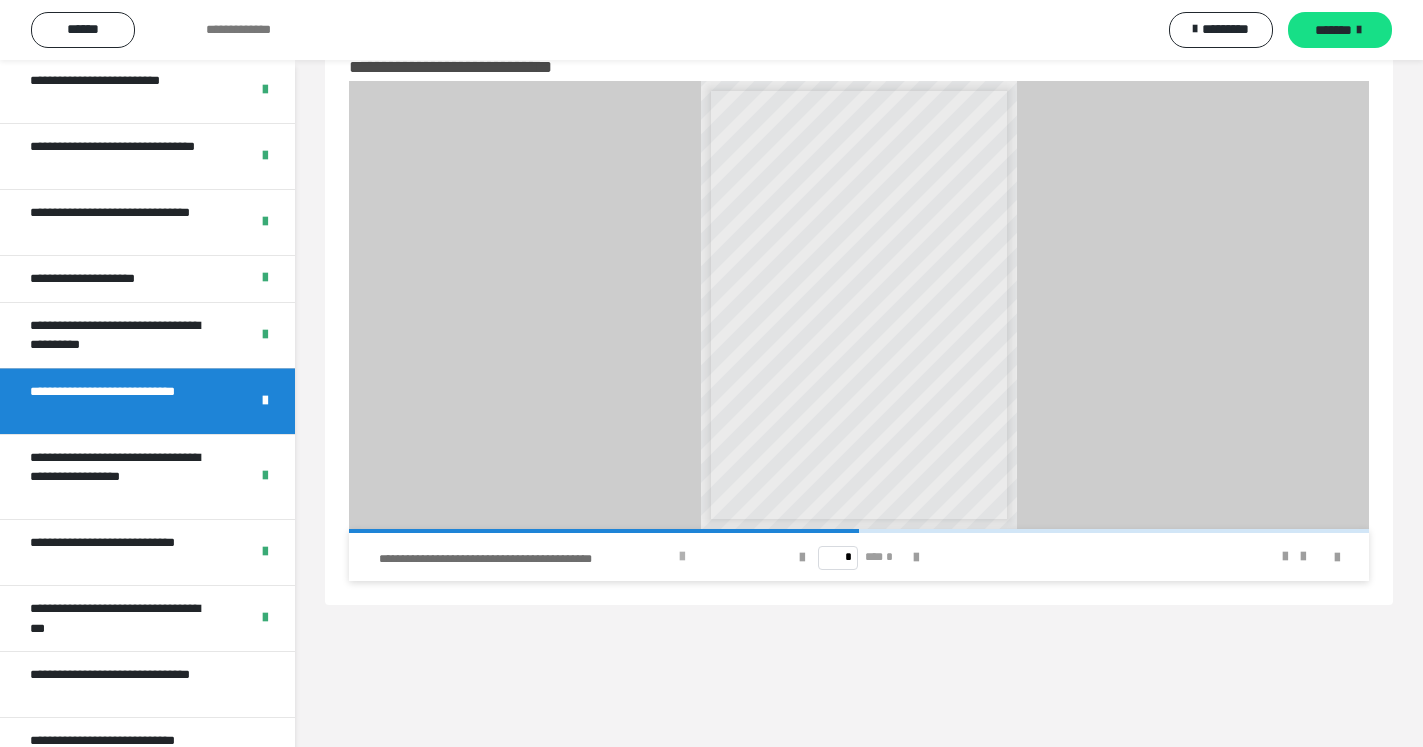click at bounding box center (682, 557) 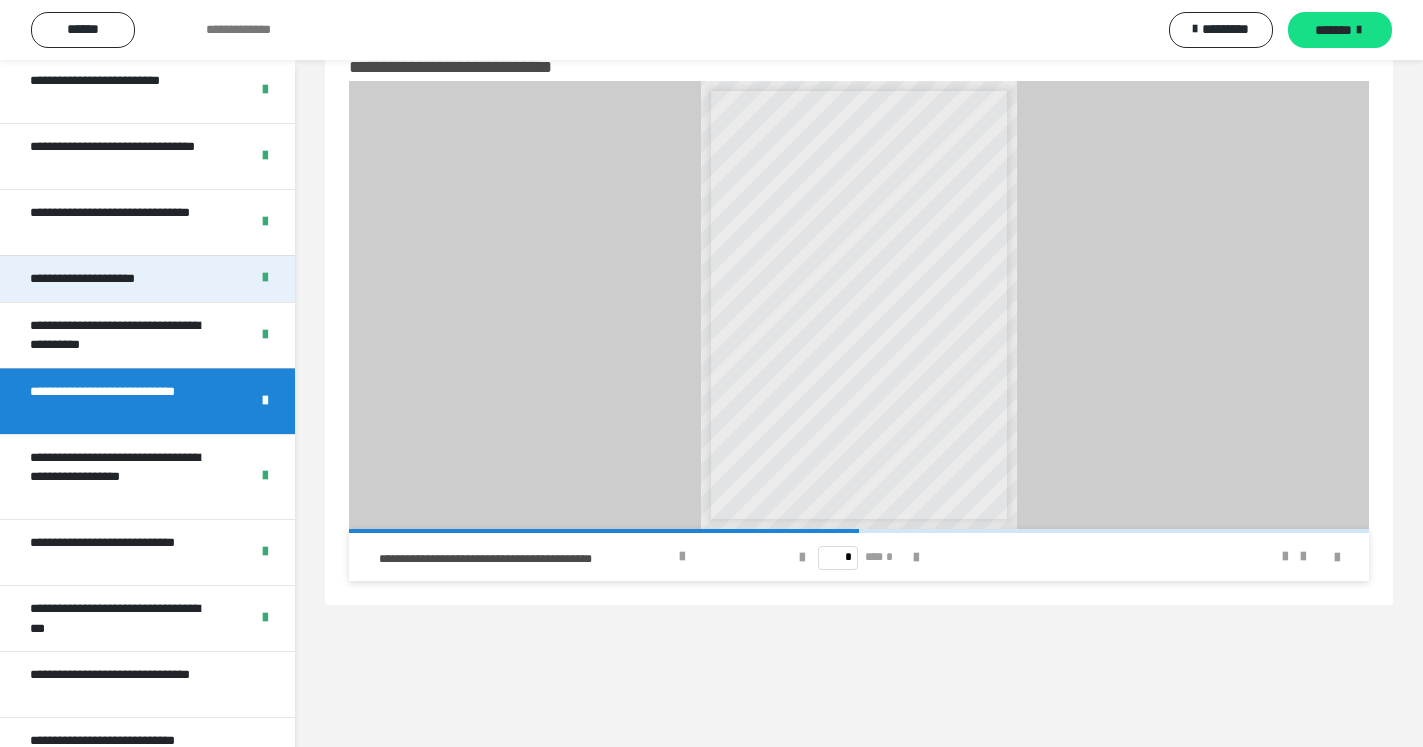 click on "**********" at bounding box center [101, 279] 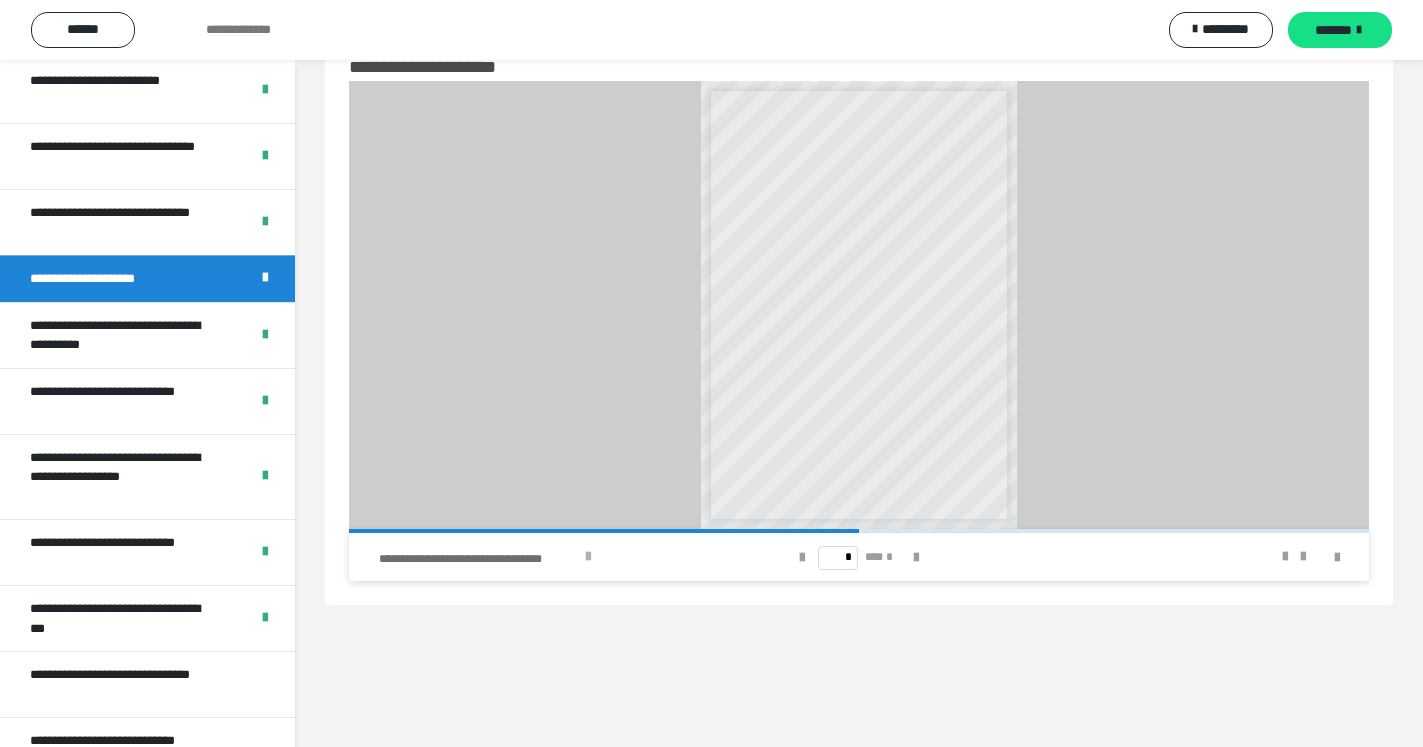 click on "**********" at bounding box center [479, 559] 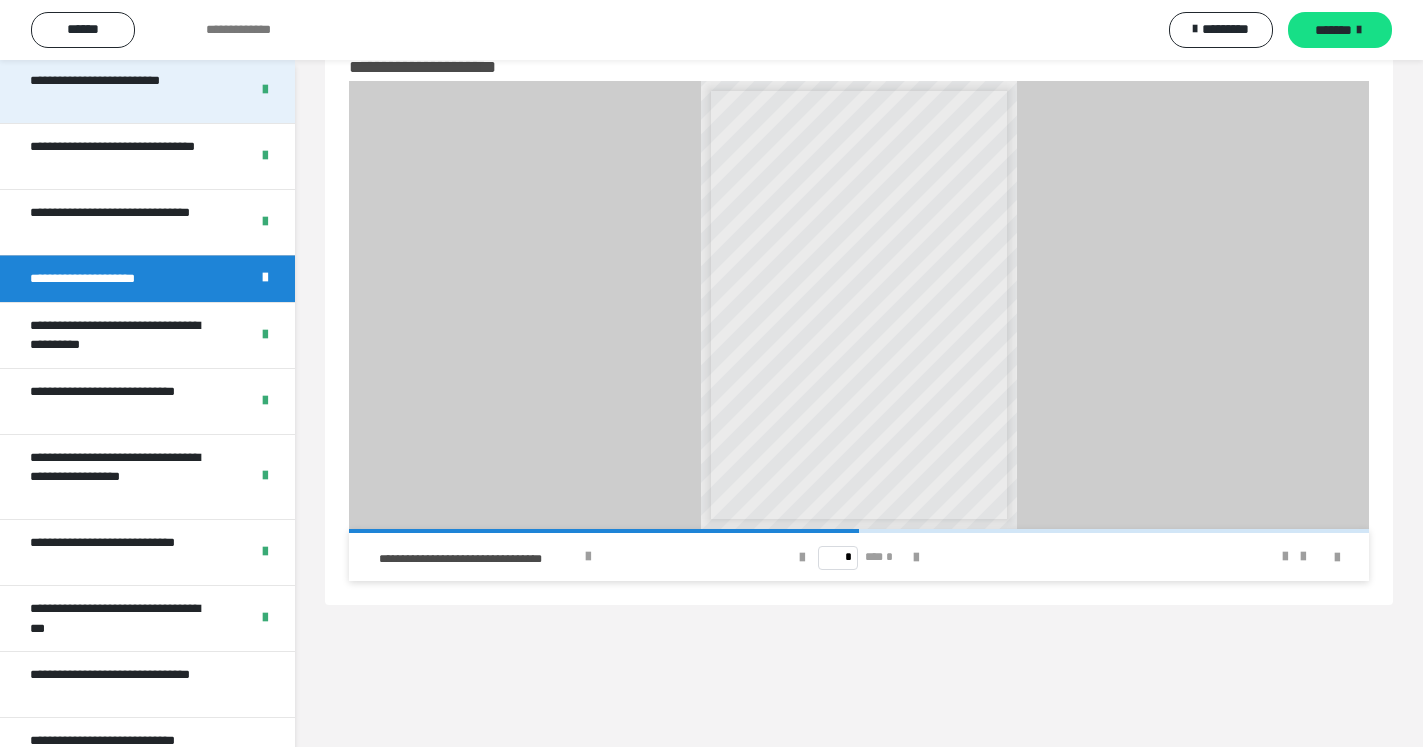 click on "**********" at bounding box center (123, 90) 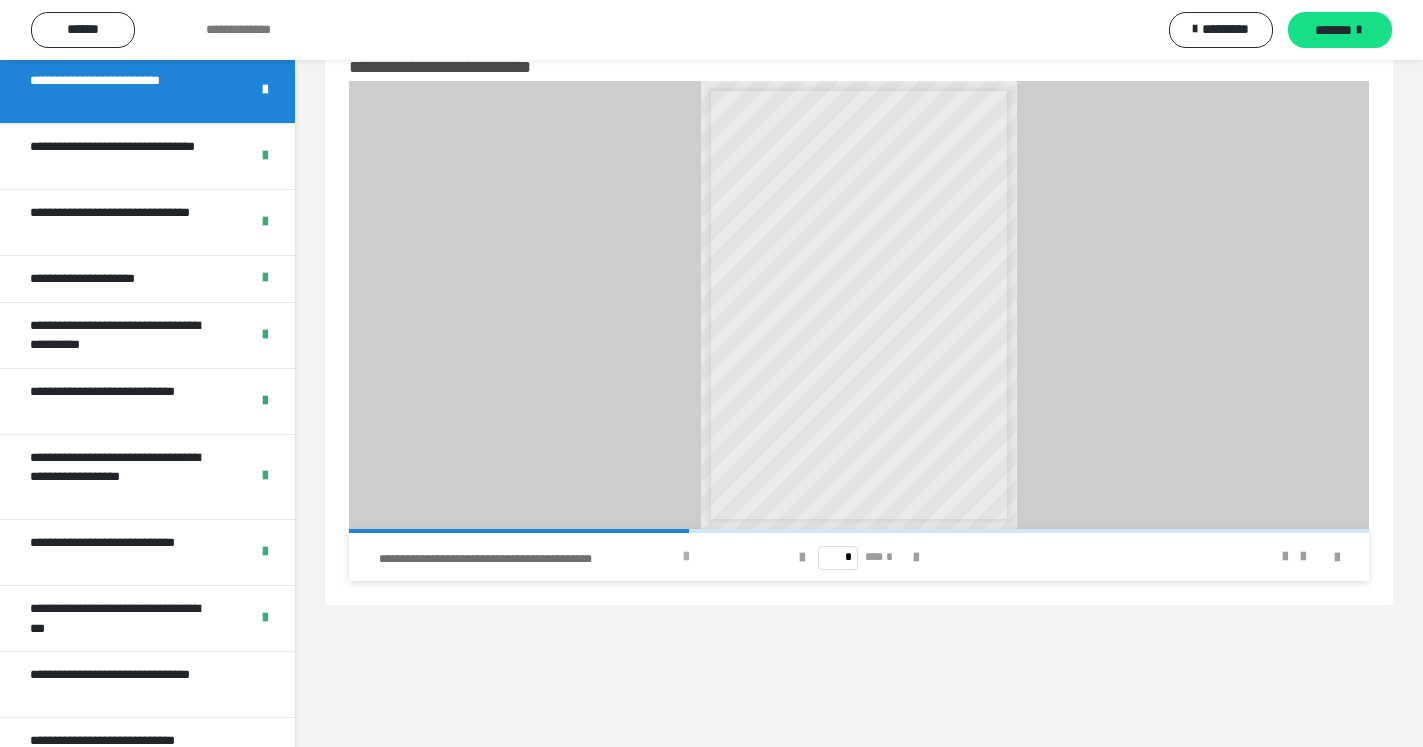 click on "**********" at bounding box center (528, 559) 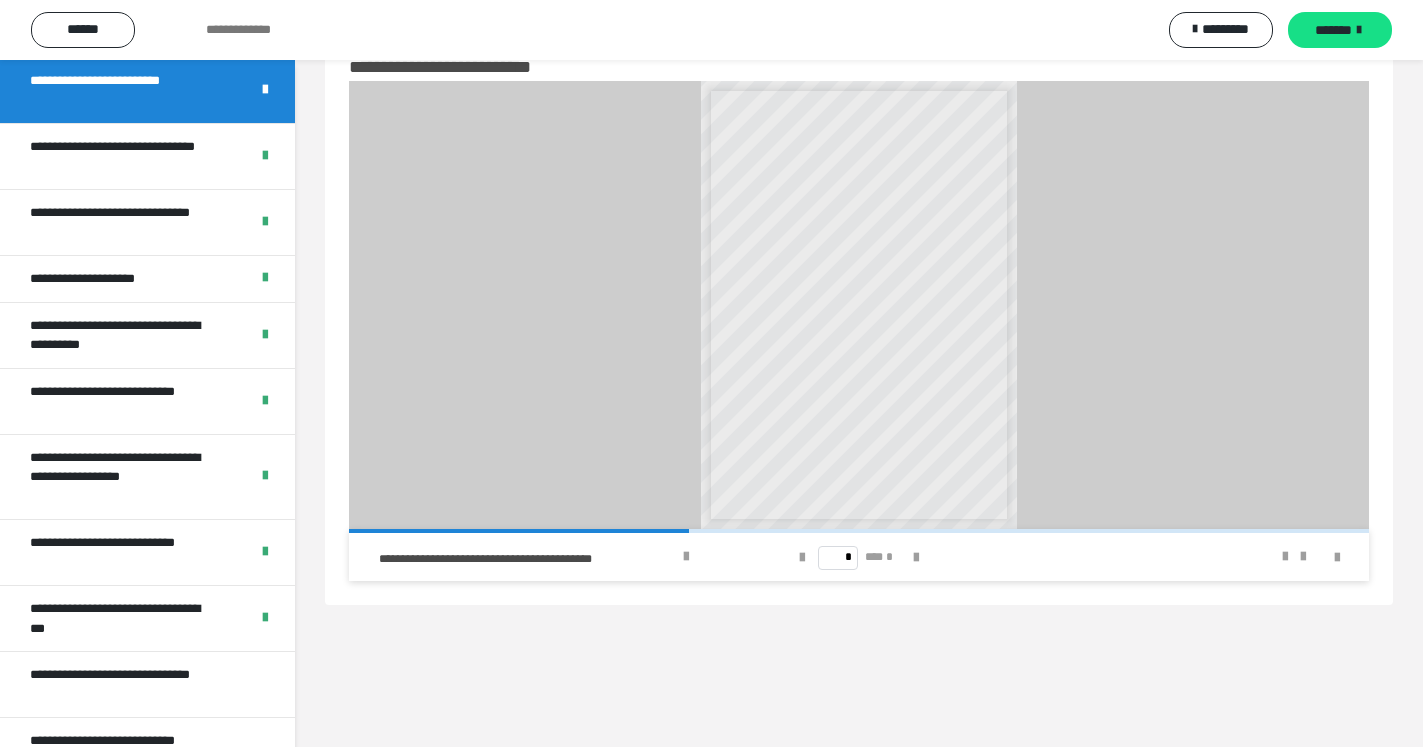 scroll, scrollTop: 604, scrollLeft: 0, axis: vertical 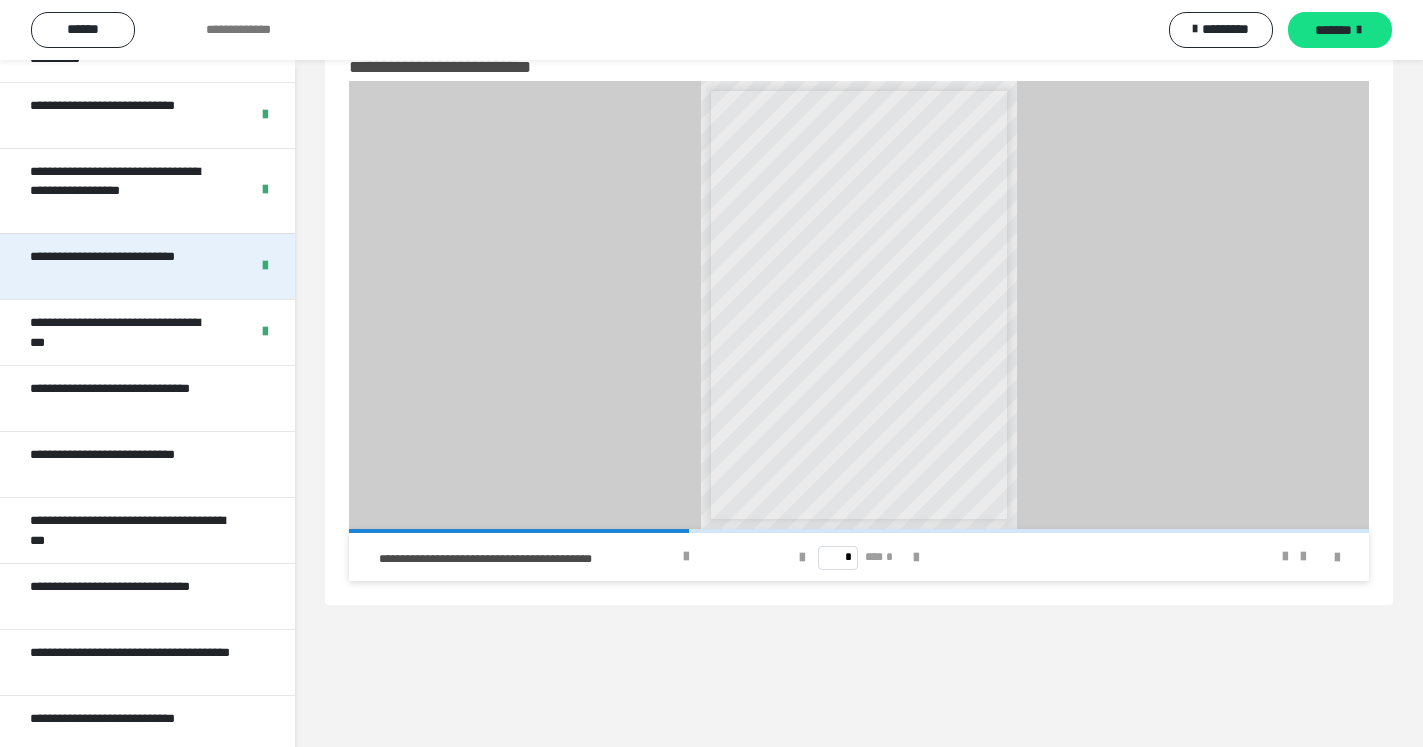 click on "**********" at bounding box center [123, 266] 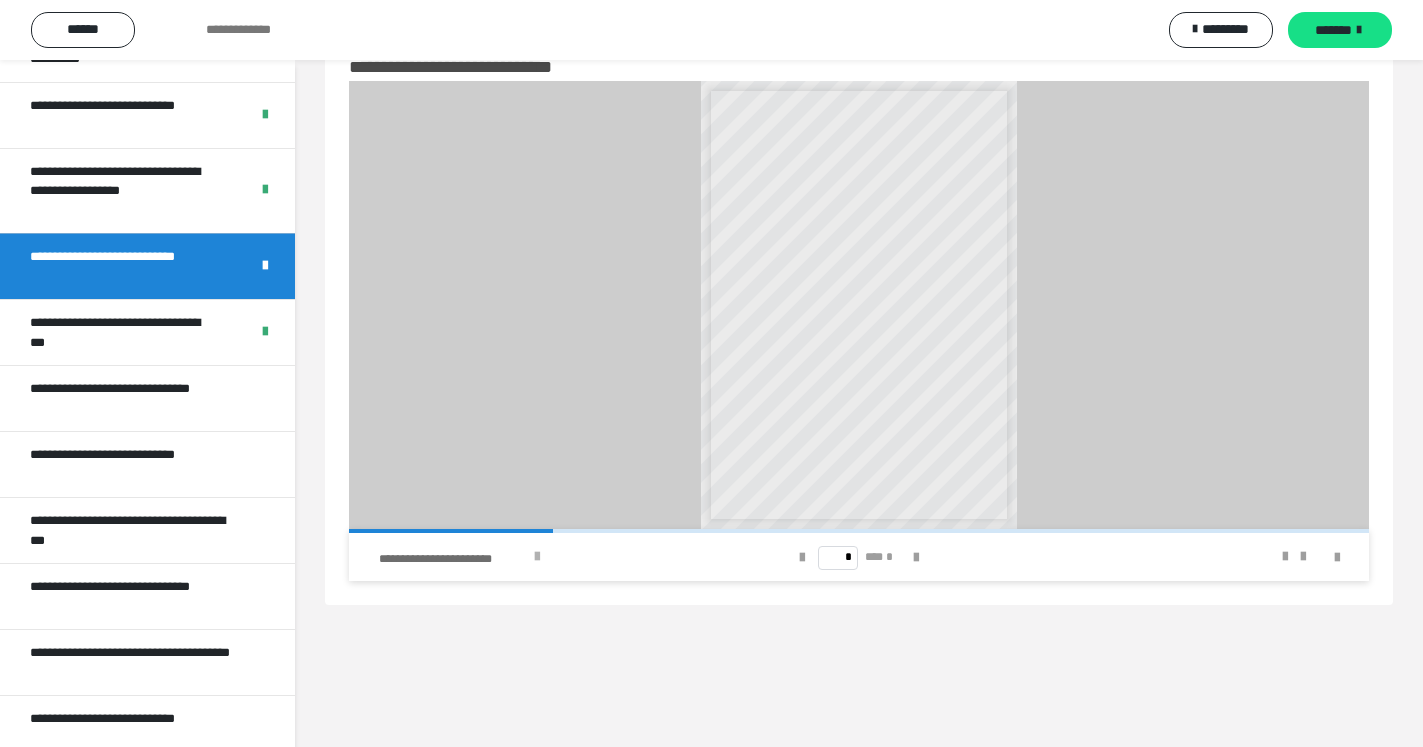 click on "**********" at bounding box center (453, 559) 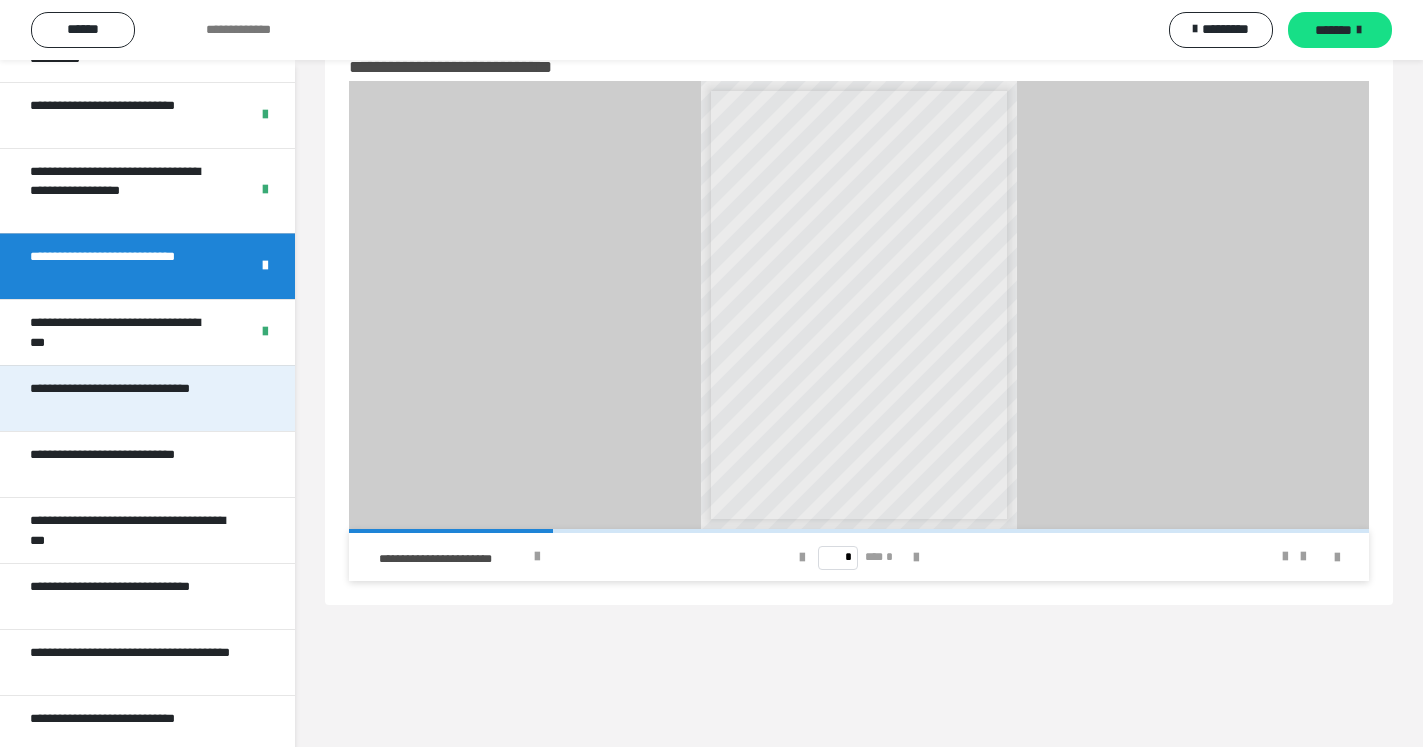 click on "**********" at bounding box center (131, 398) 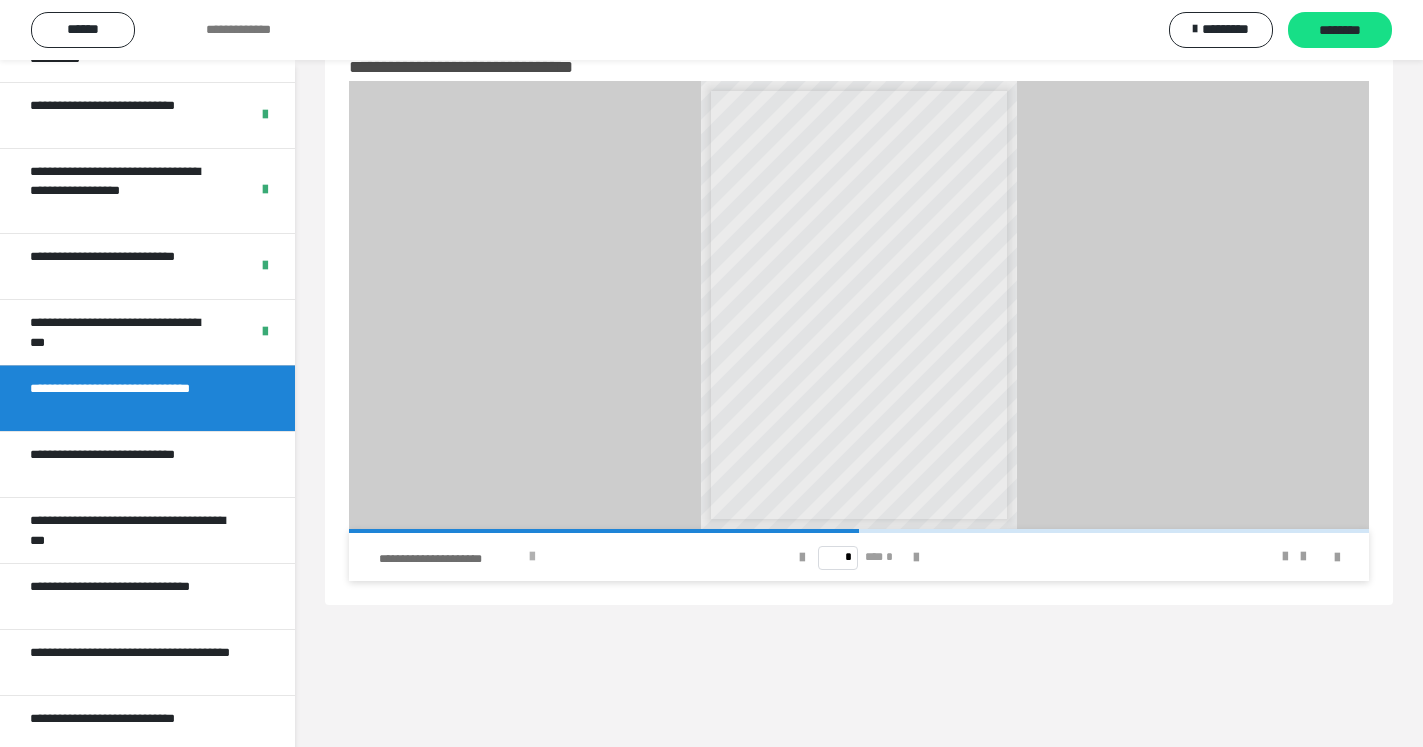 click on "**********" at bounding box center [451, 559] 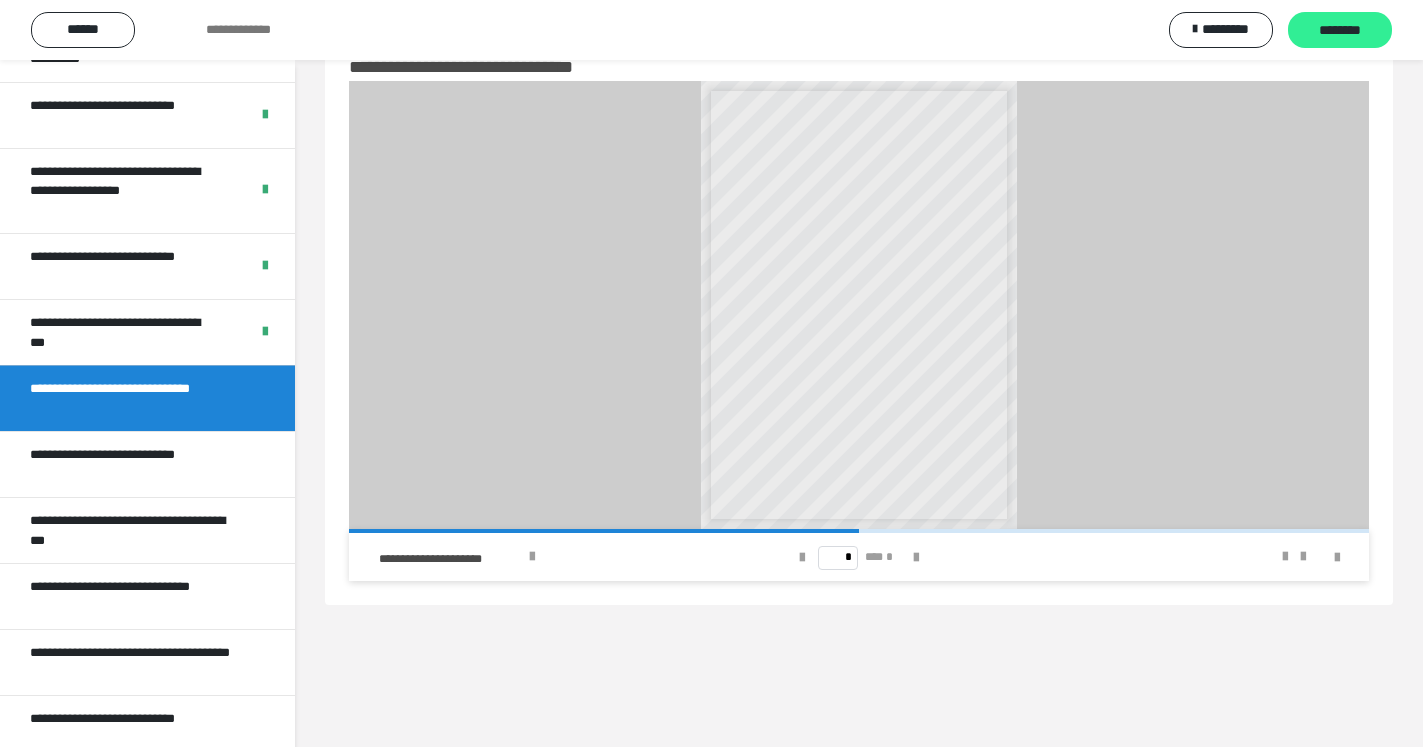 click on "********" at bounding box center (1340, 30) 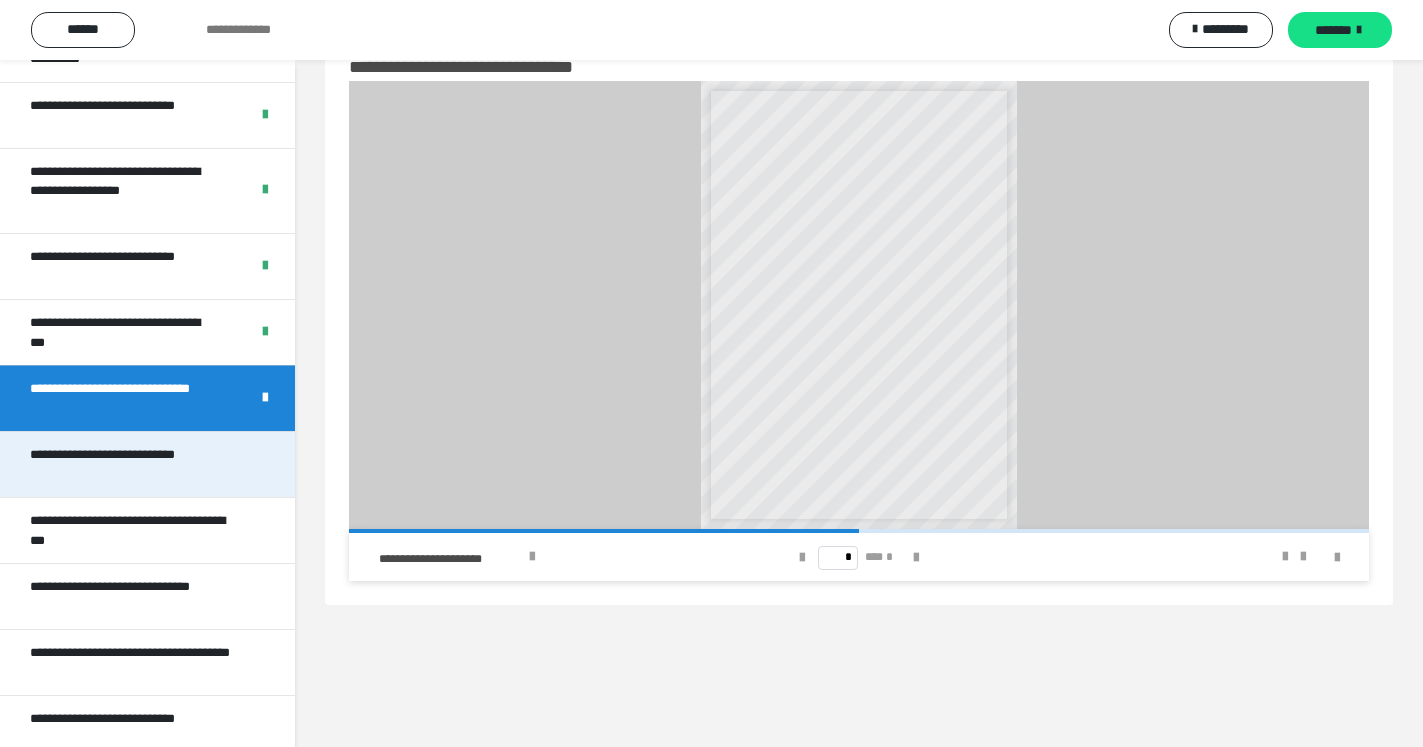 click on "**********" at bounding box center [131, 464] 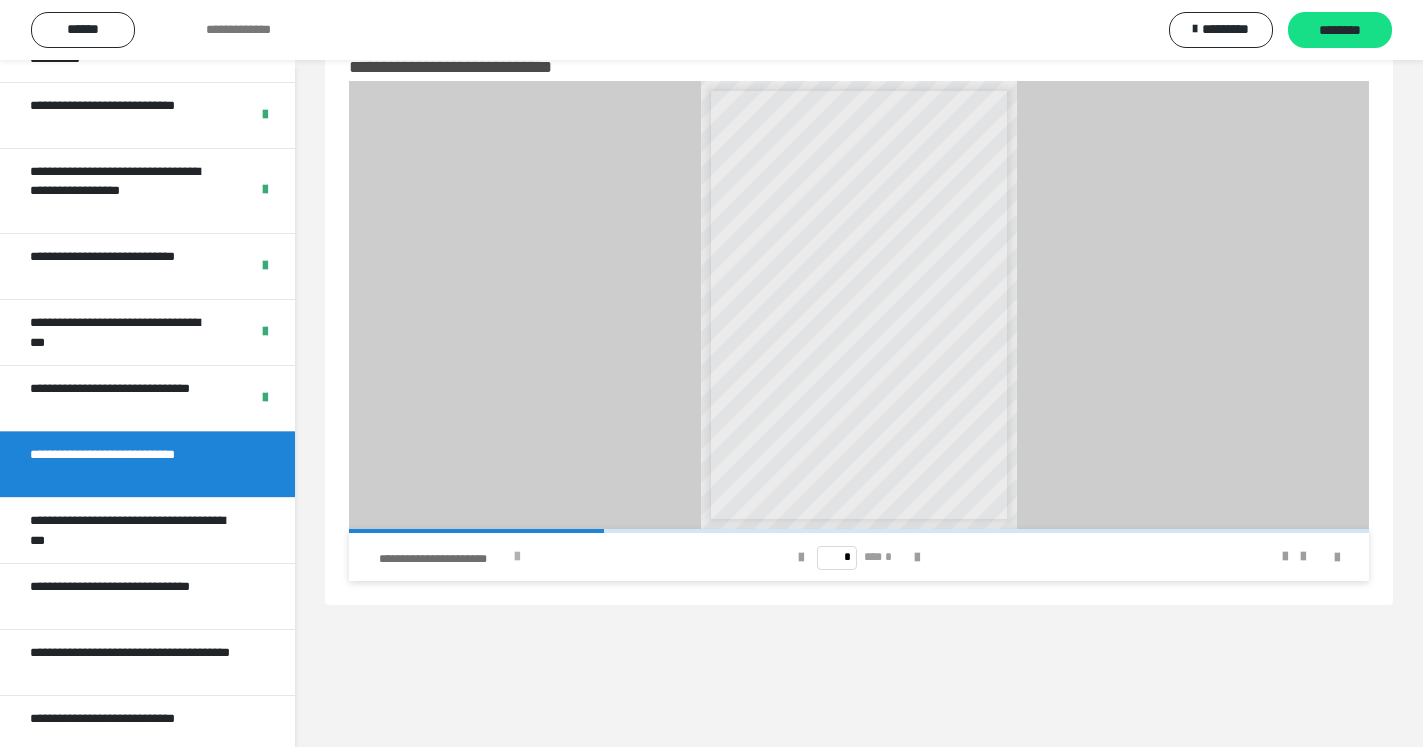 click on "**********" at bounding box center [551, 557] 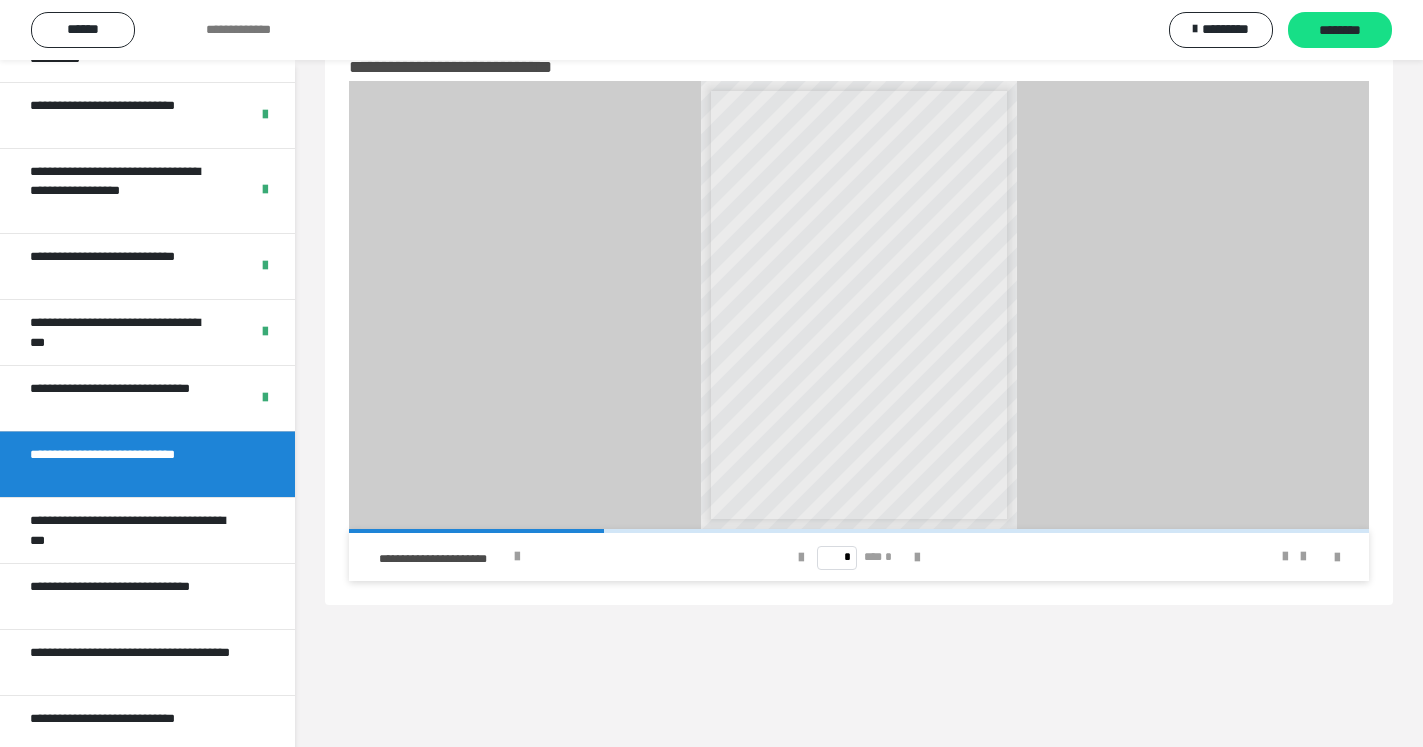 click on "**********" at bounding box center [859, 373] 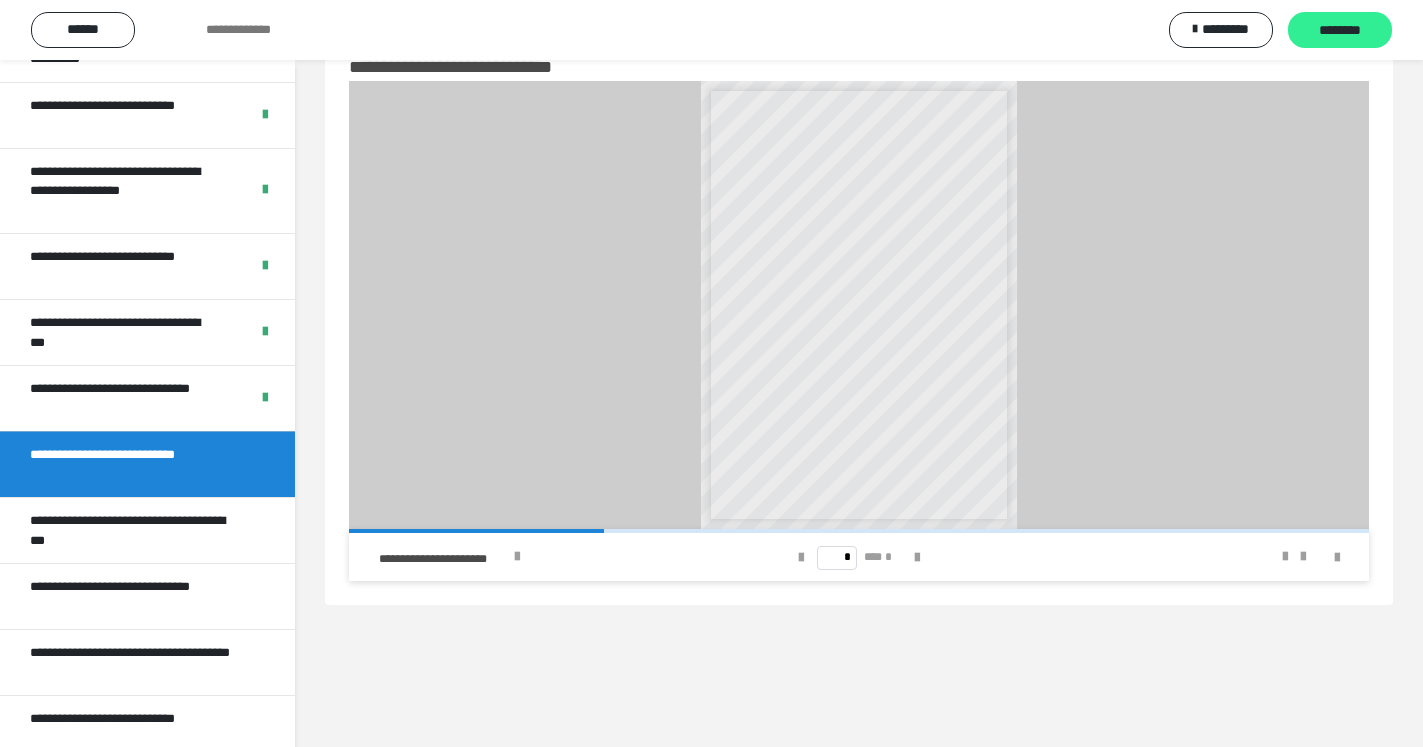 click on "********" at bounding box center (1340, 31) 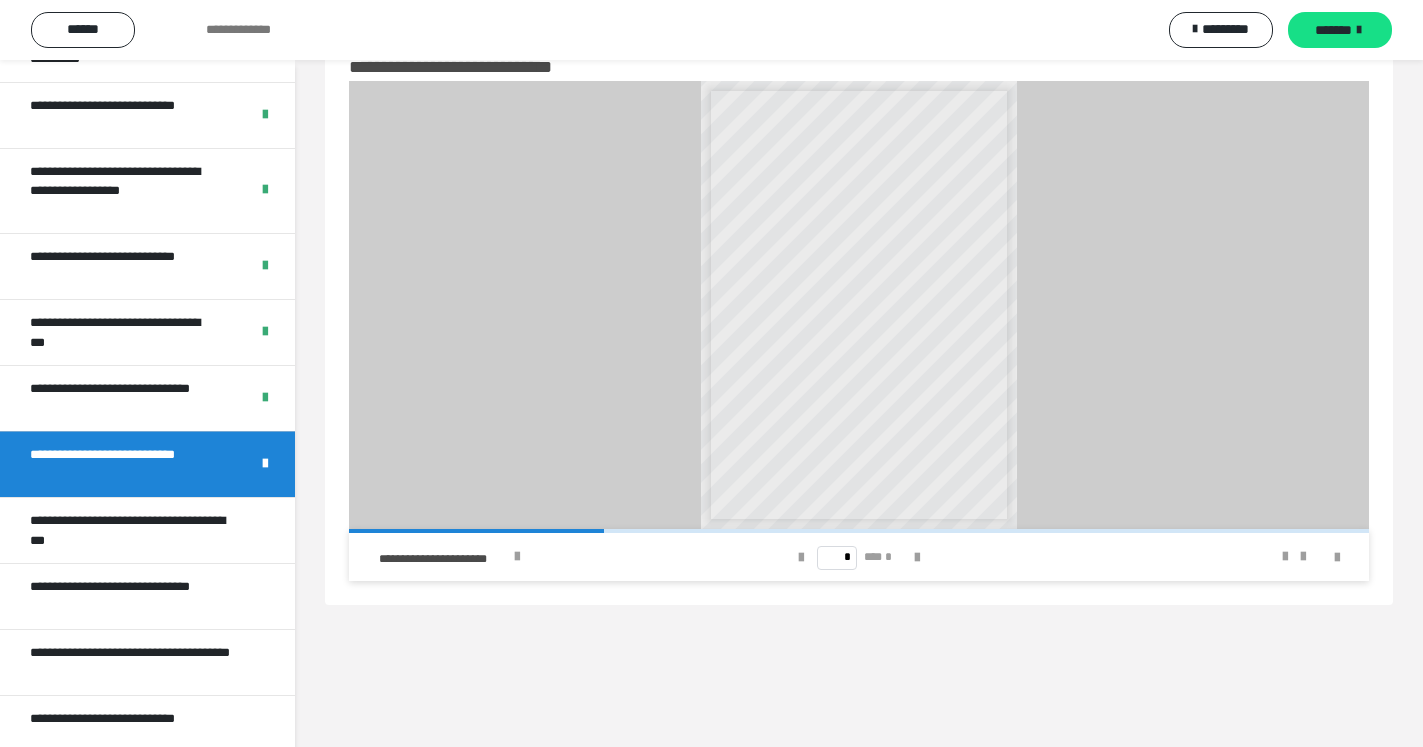 click on "*******" at bounding box center (1333, 30) 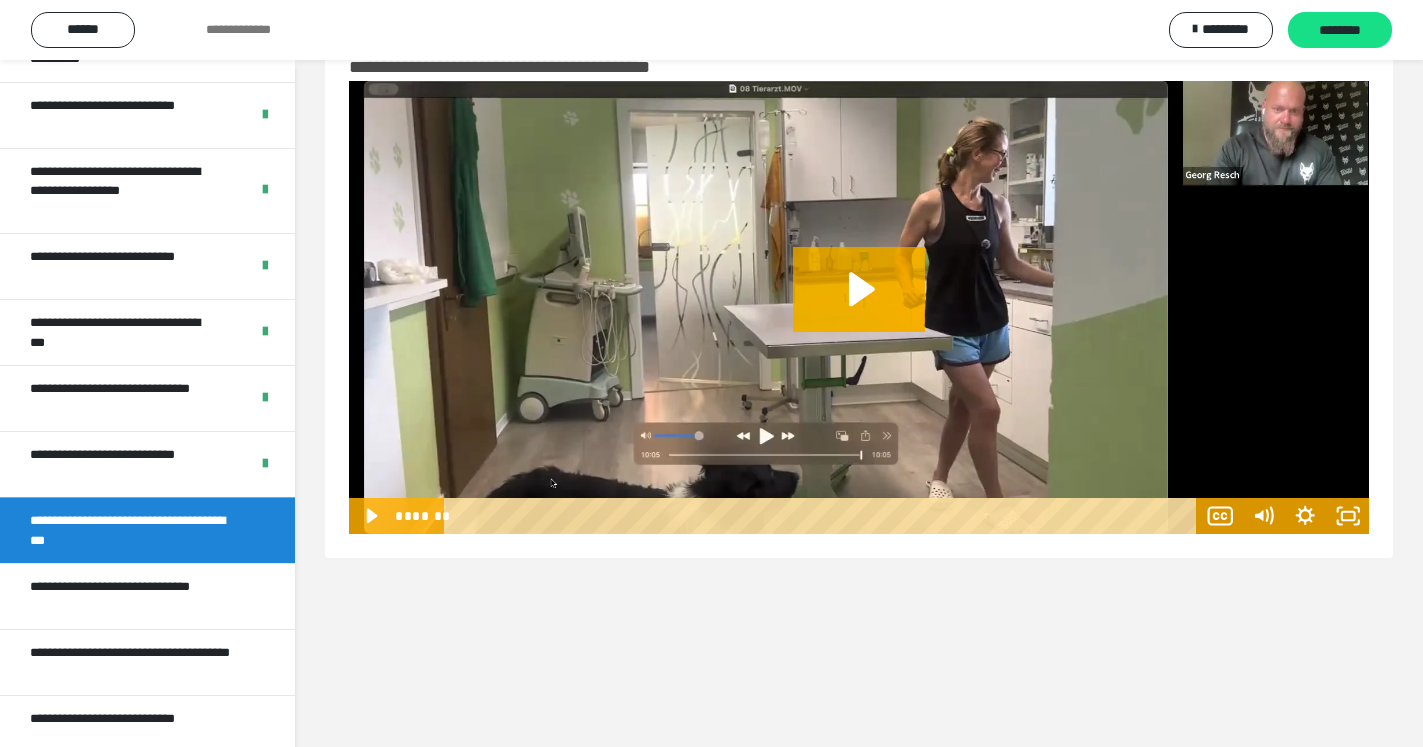 click on "********" at bounding box center [1340, 31] 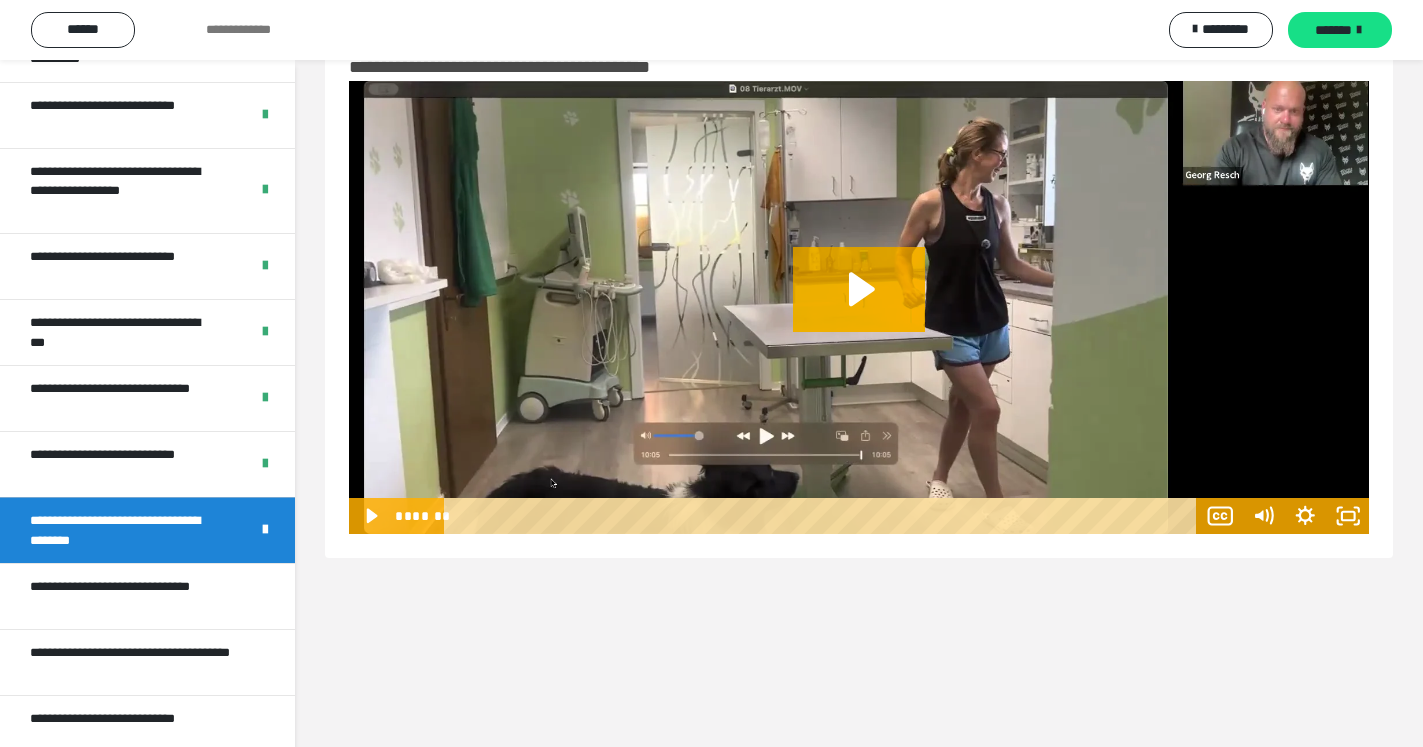 click on "*******" at bounding box center [1333, 30] 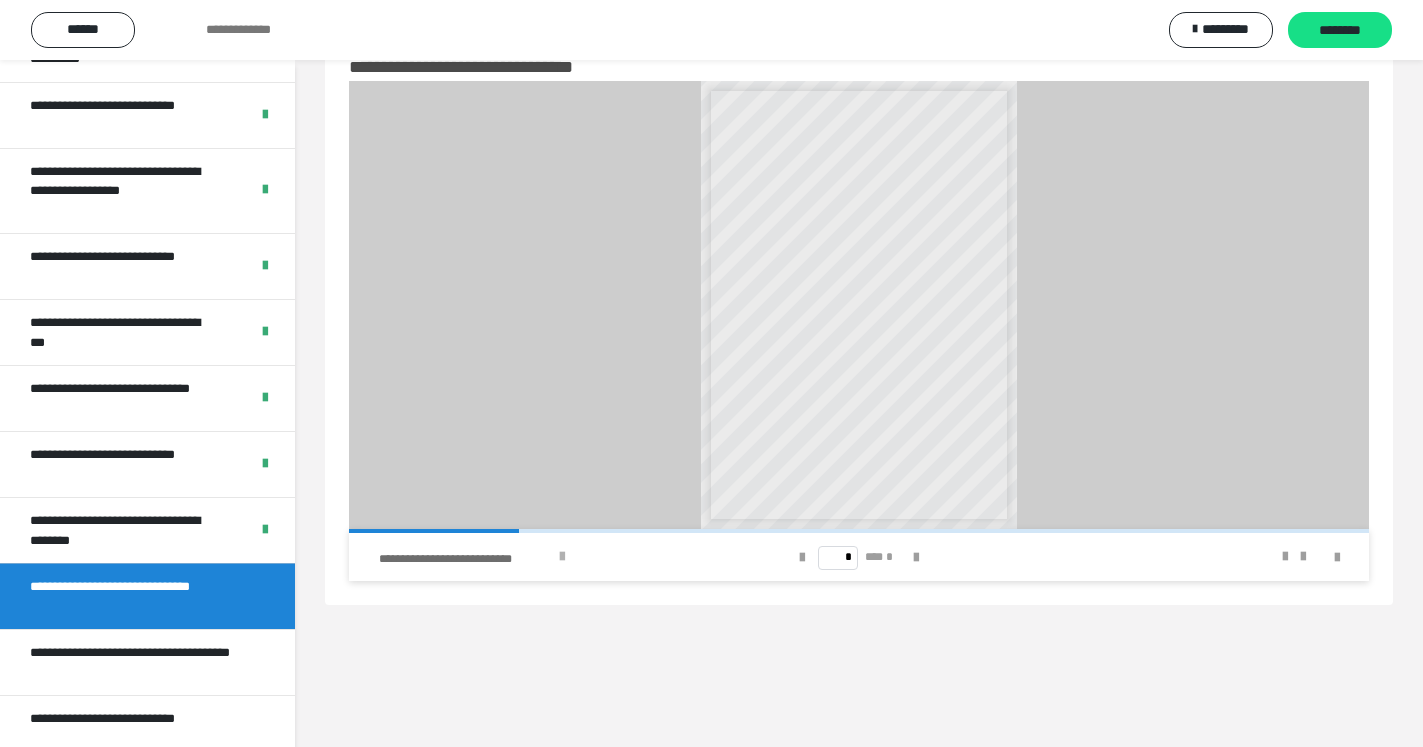 click at bounding box center [562, 557] 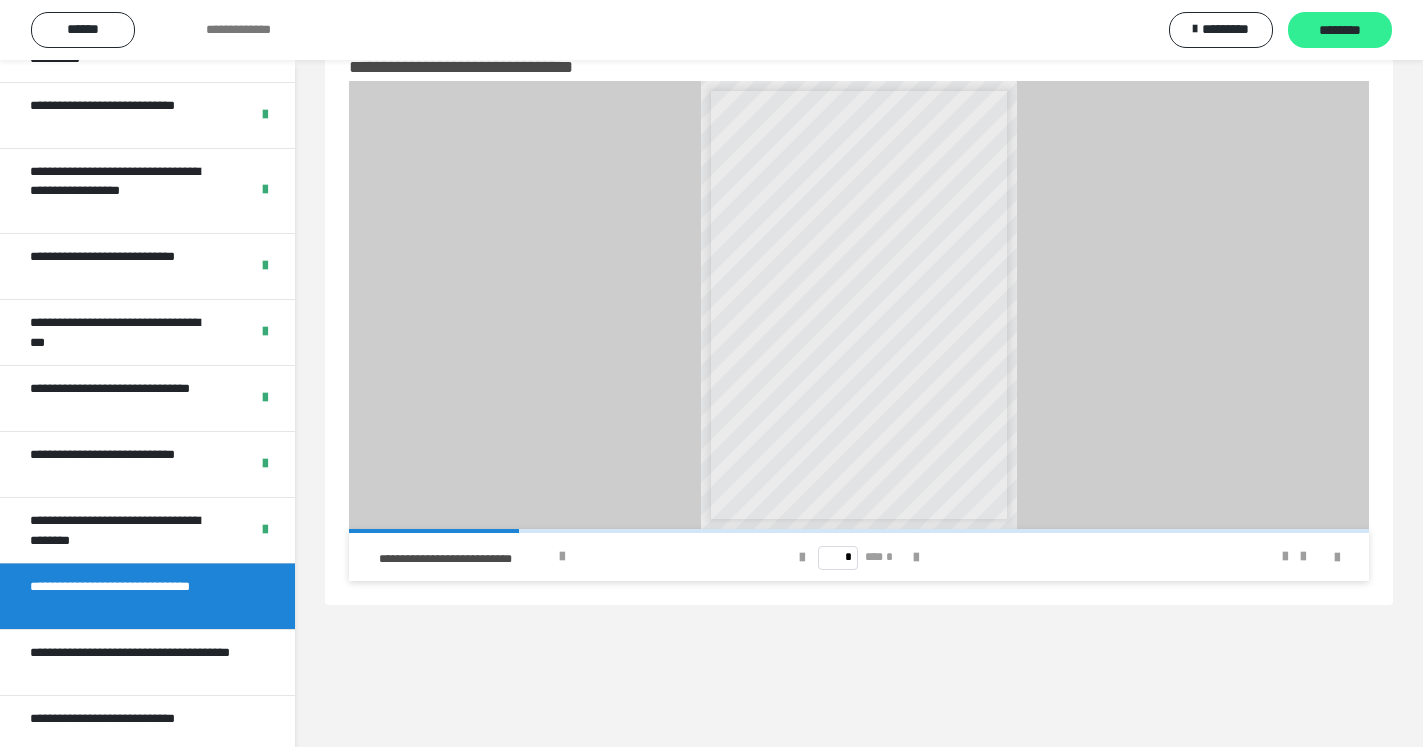 click on "********" at bounding box center (1340, 30) 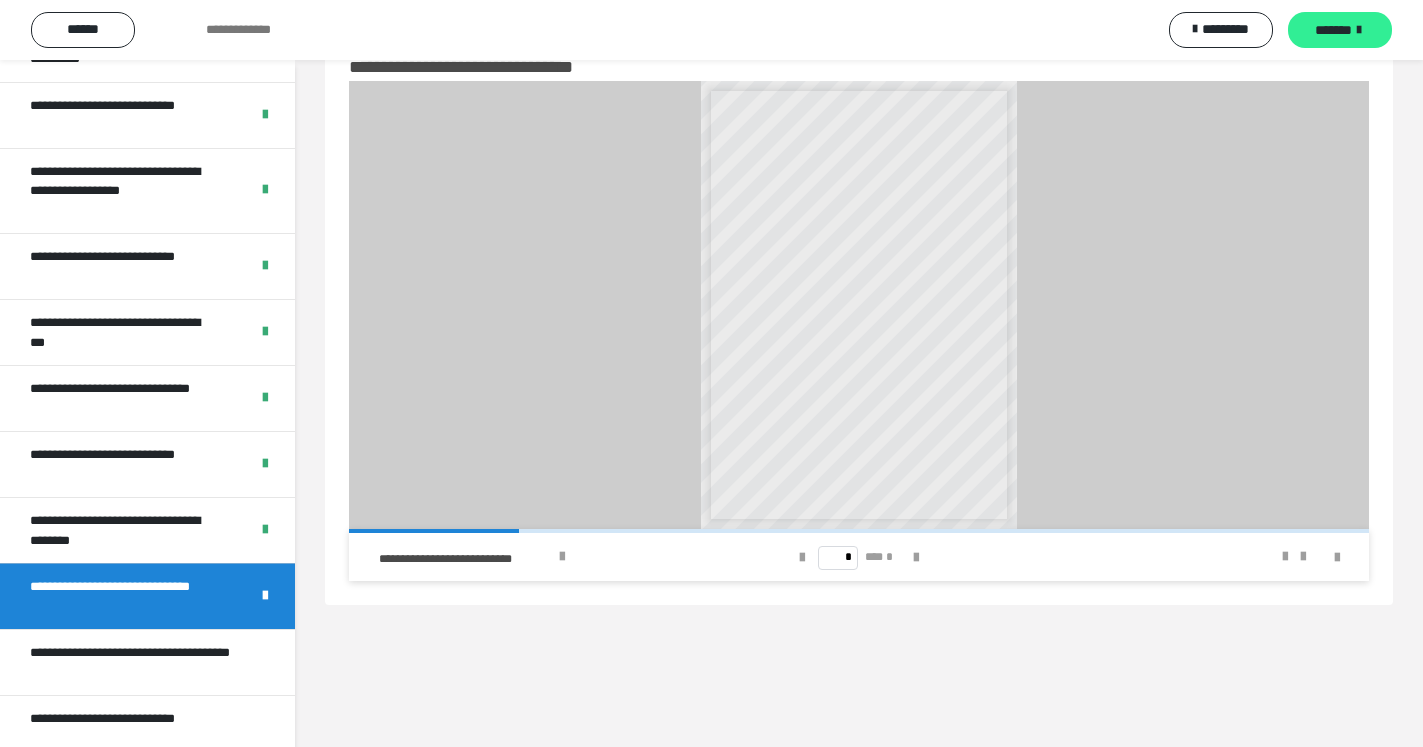 click on "*******" at bounding box center [1340, 30] 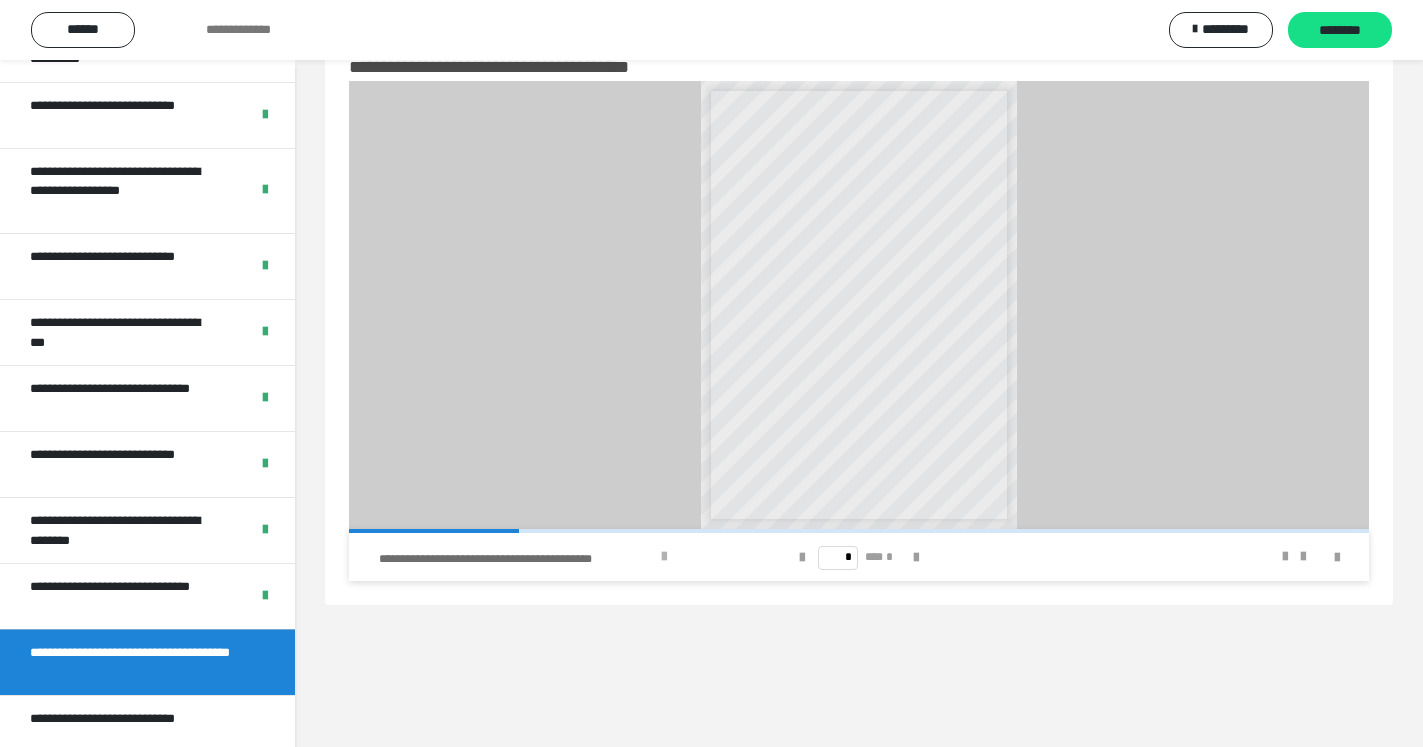 click on "**********" at bounding box center (517, 559) 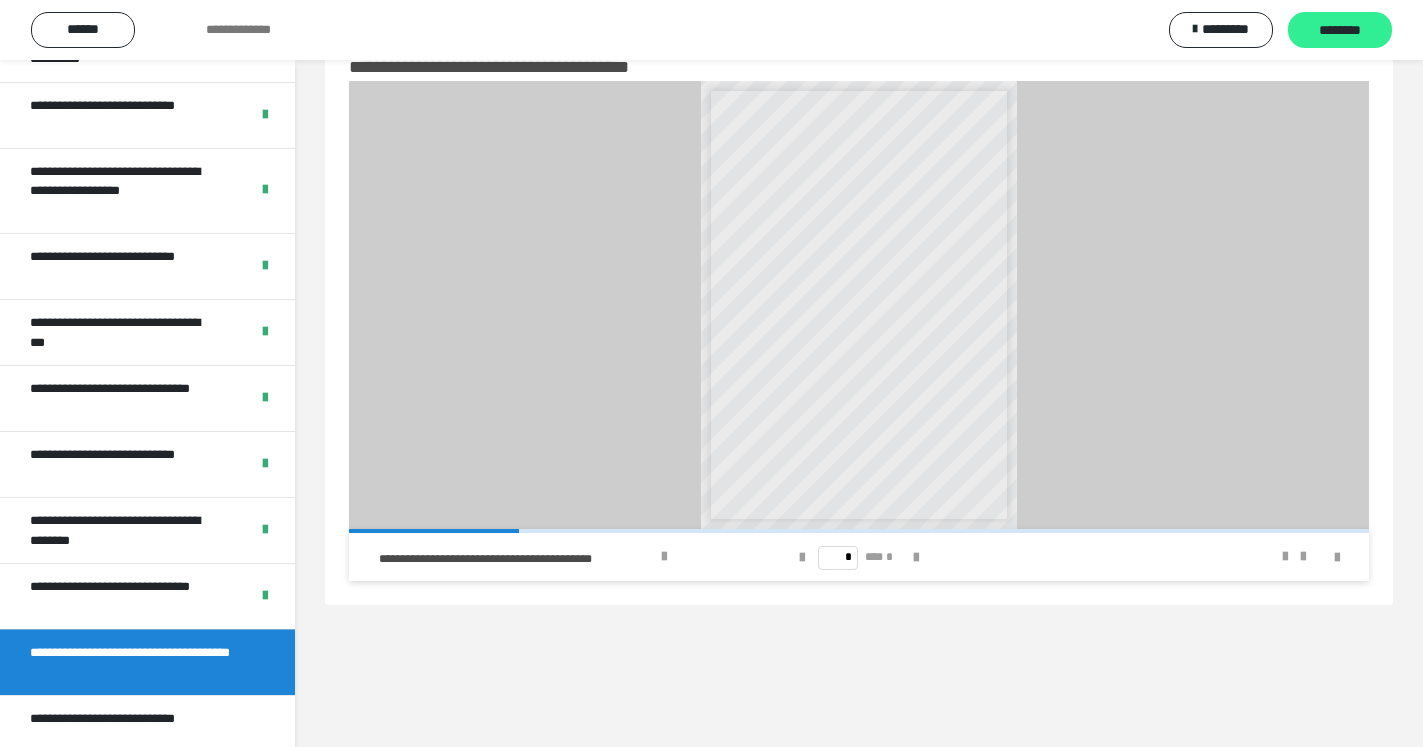 click on "********" at bounding box center [1340, 30] 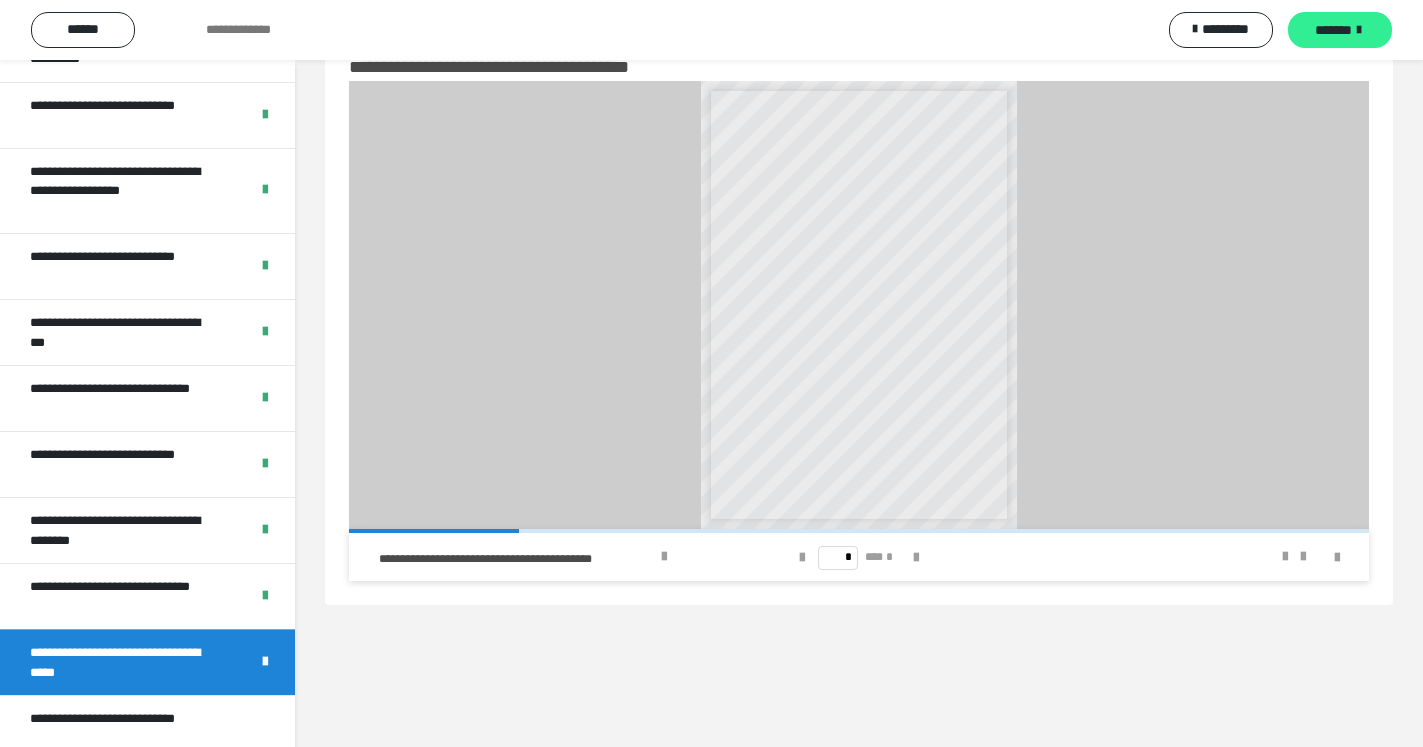 click on "*******" at bounding box center [1340, 30] 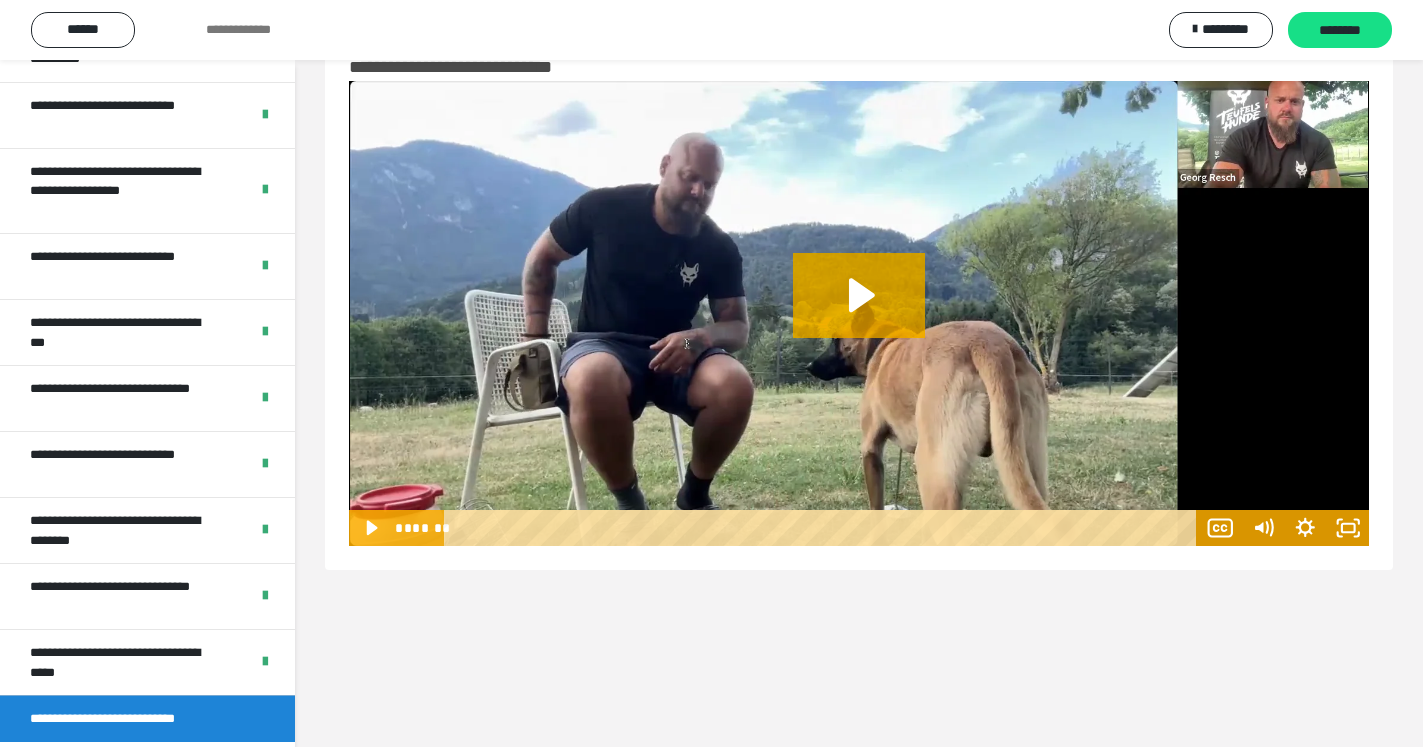 click on "********" at bounding box center (1340, 30) 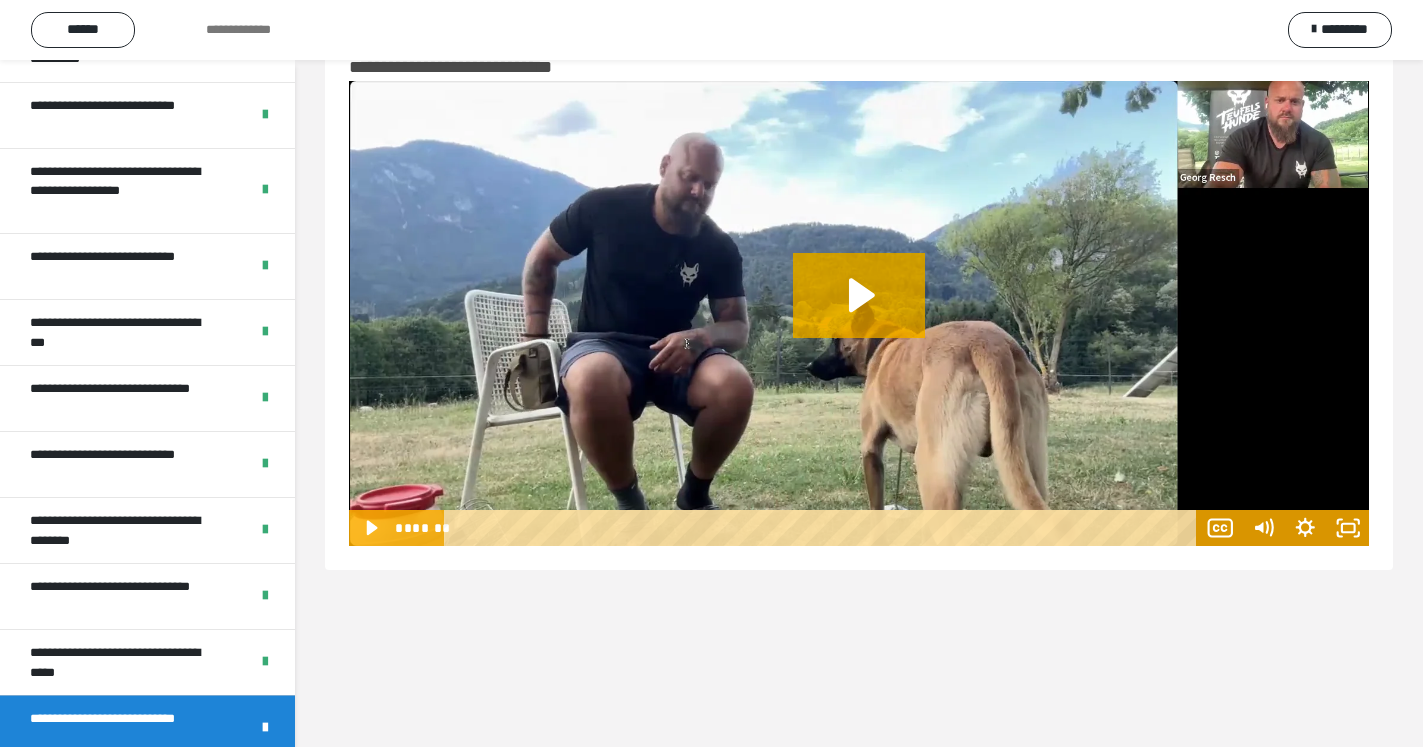 drag, startPoint x: 296, startPoint y: 464, endPoint x: 311, endPoint y: 334, distance: 130.86252 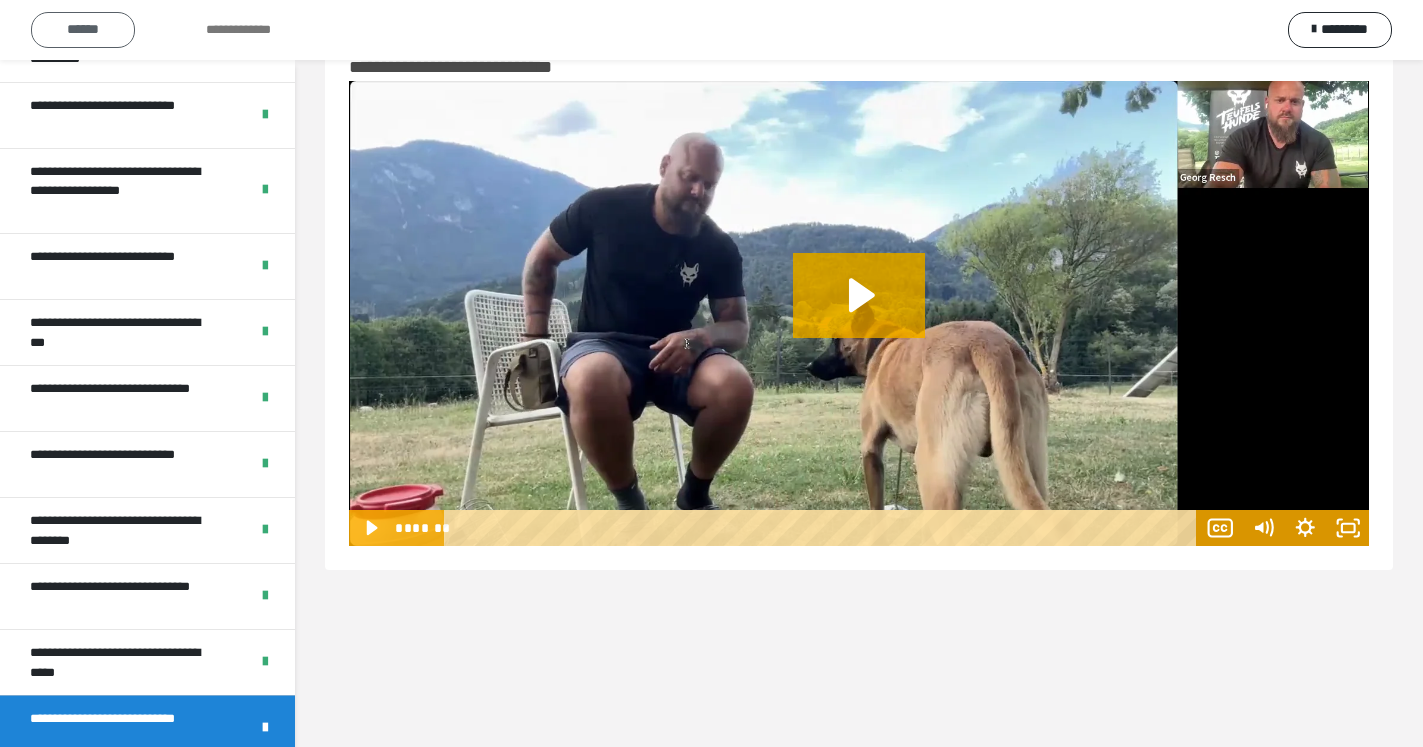 click on "******" at bounding box center [83, 30] 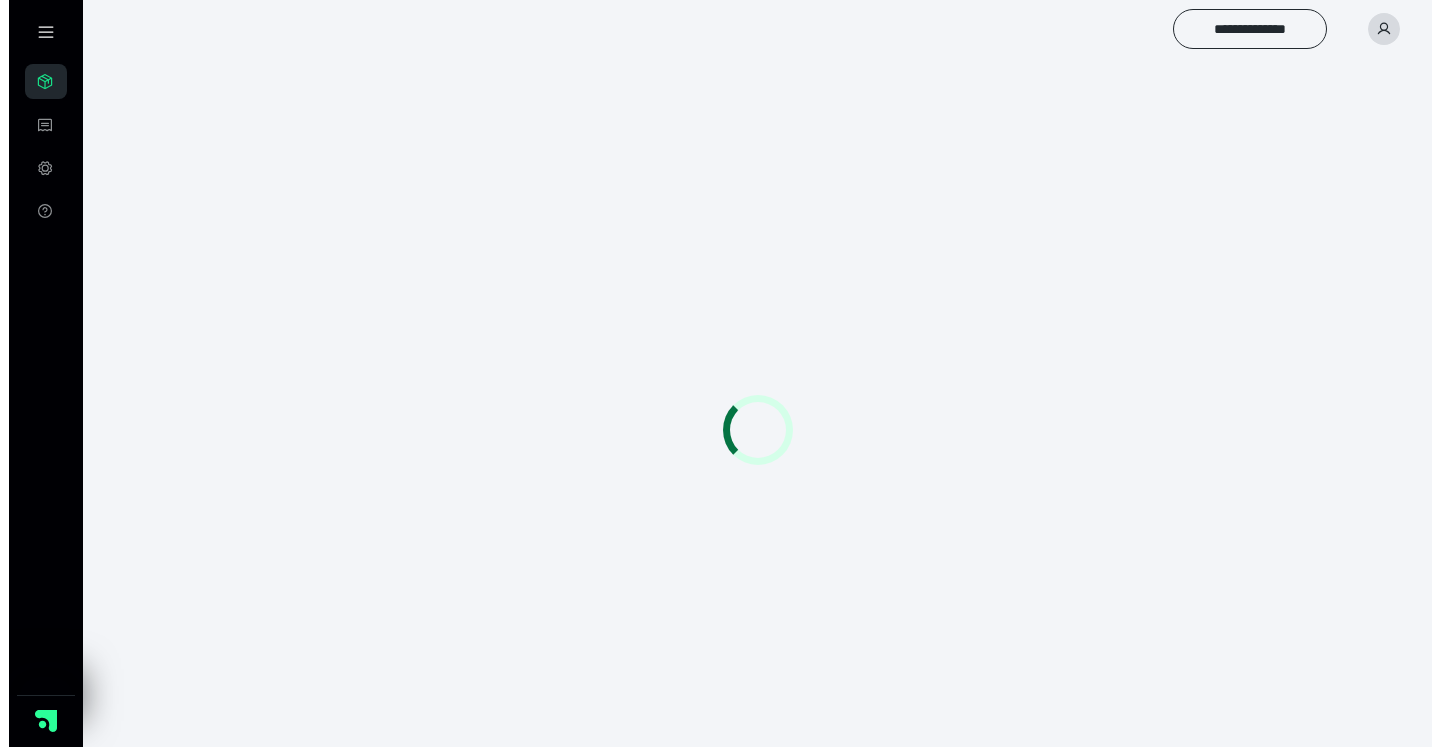 scroll, scrollTop: 0, scrollLeft: 0, axis: both 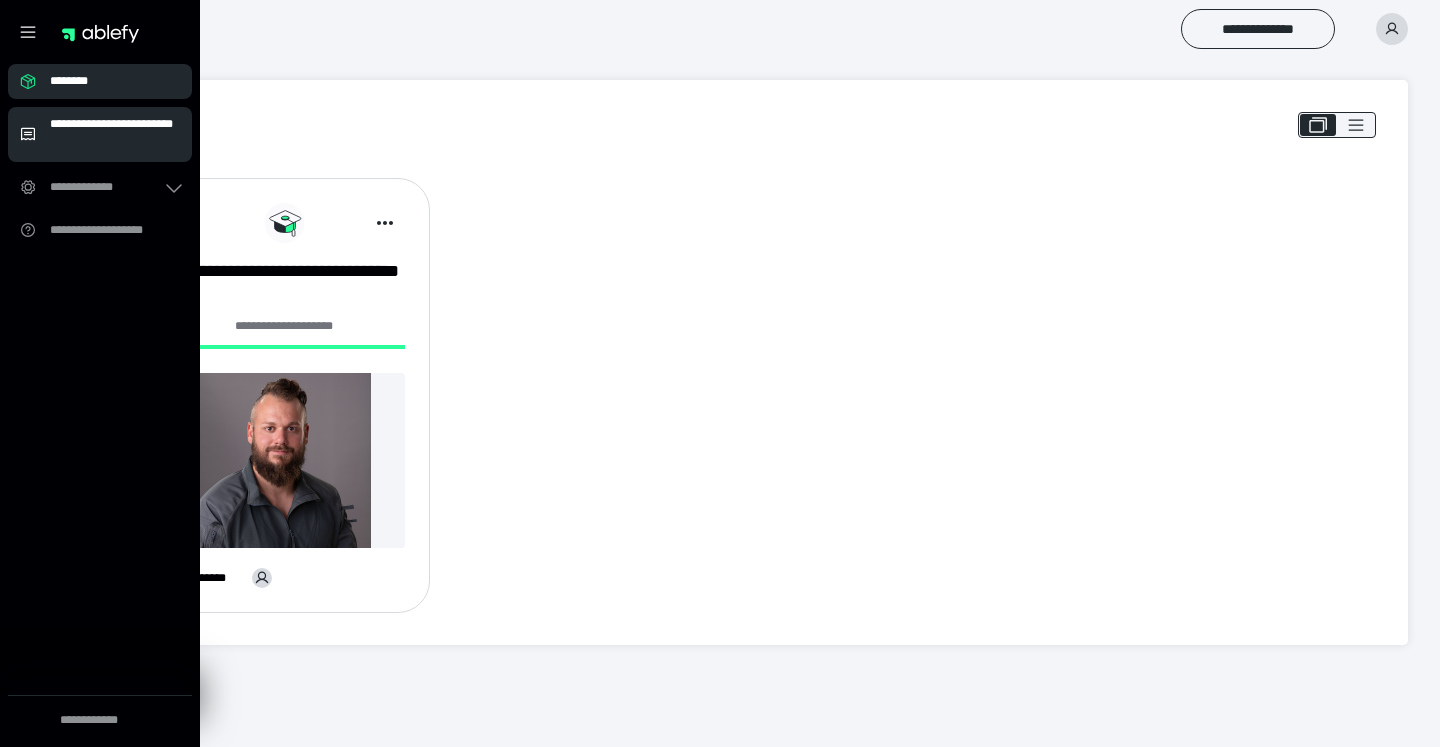 click on "**********" at bounding box center [115, 134] 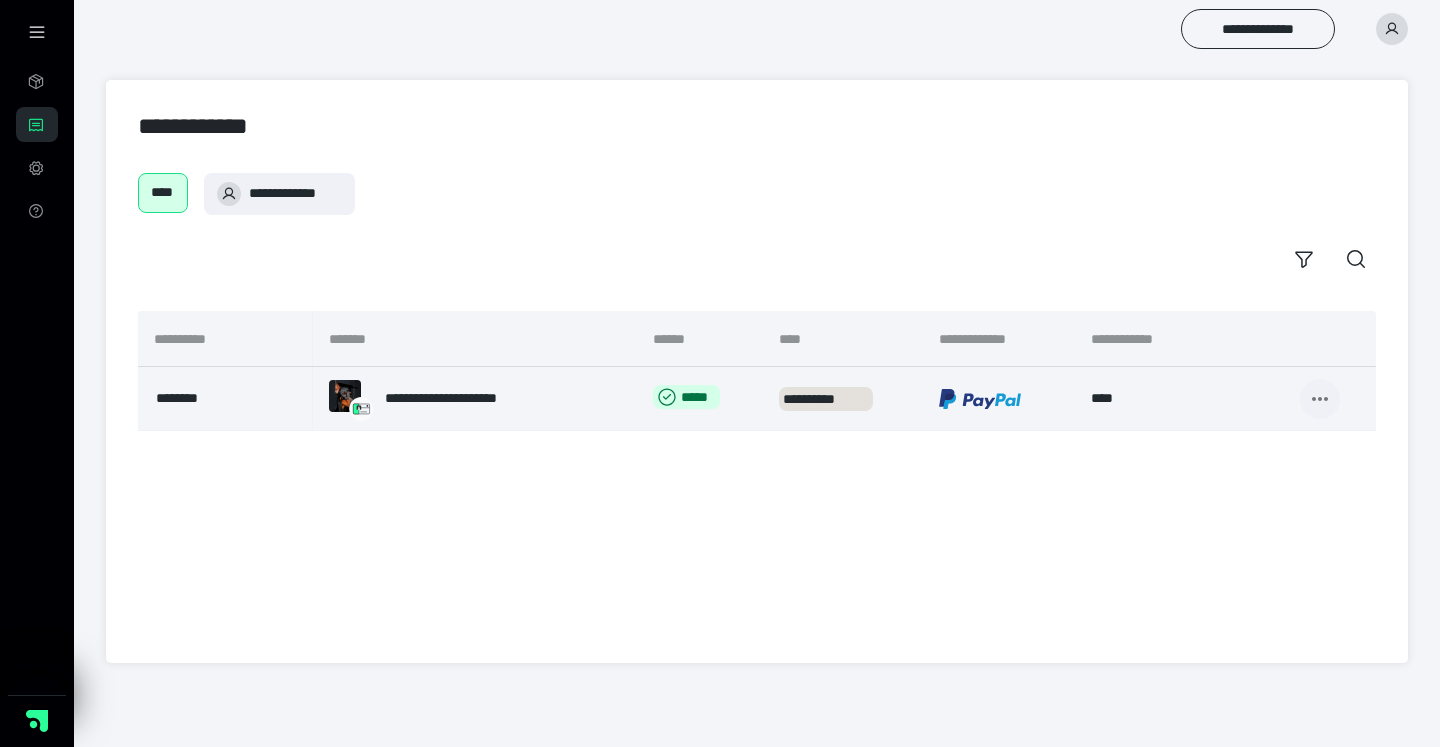 click 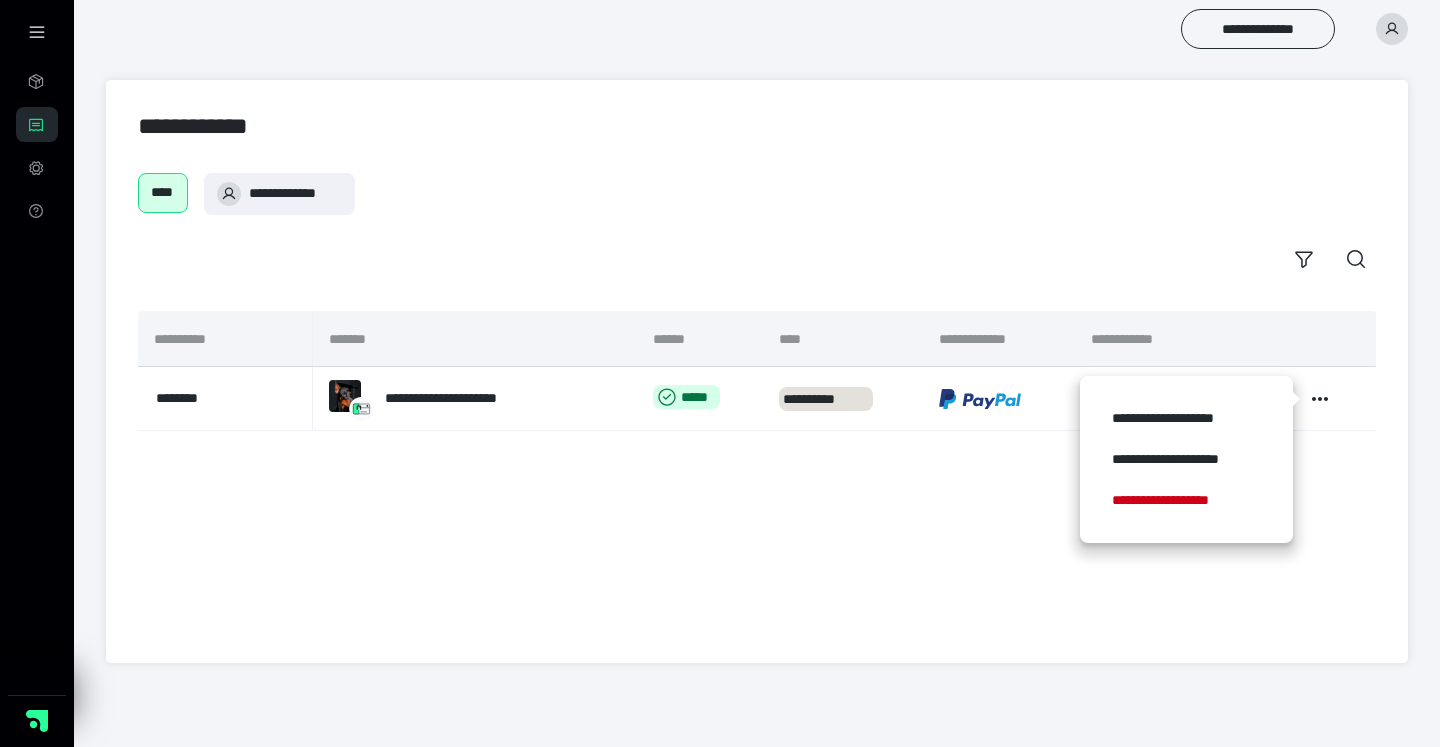 click on "**********" at bounding box center (757, 471) 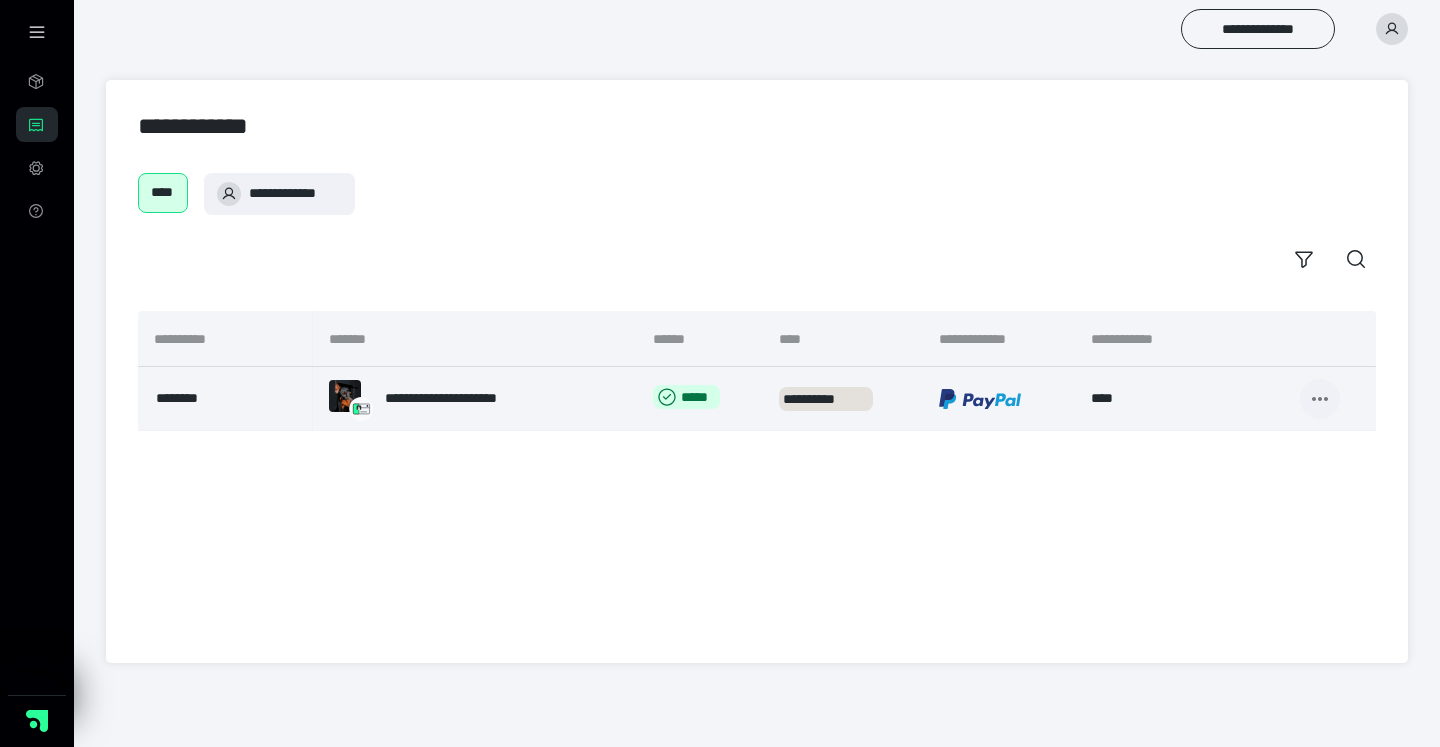 click at bounding box center (1320, 399) 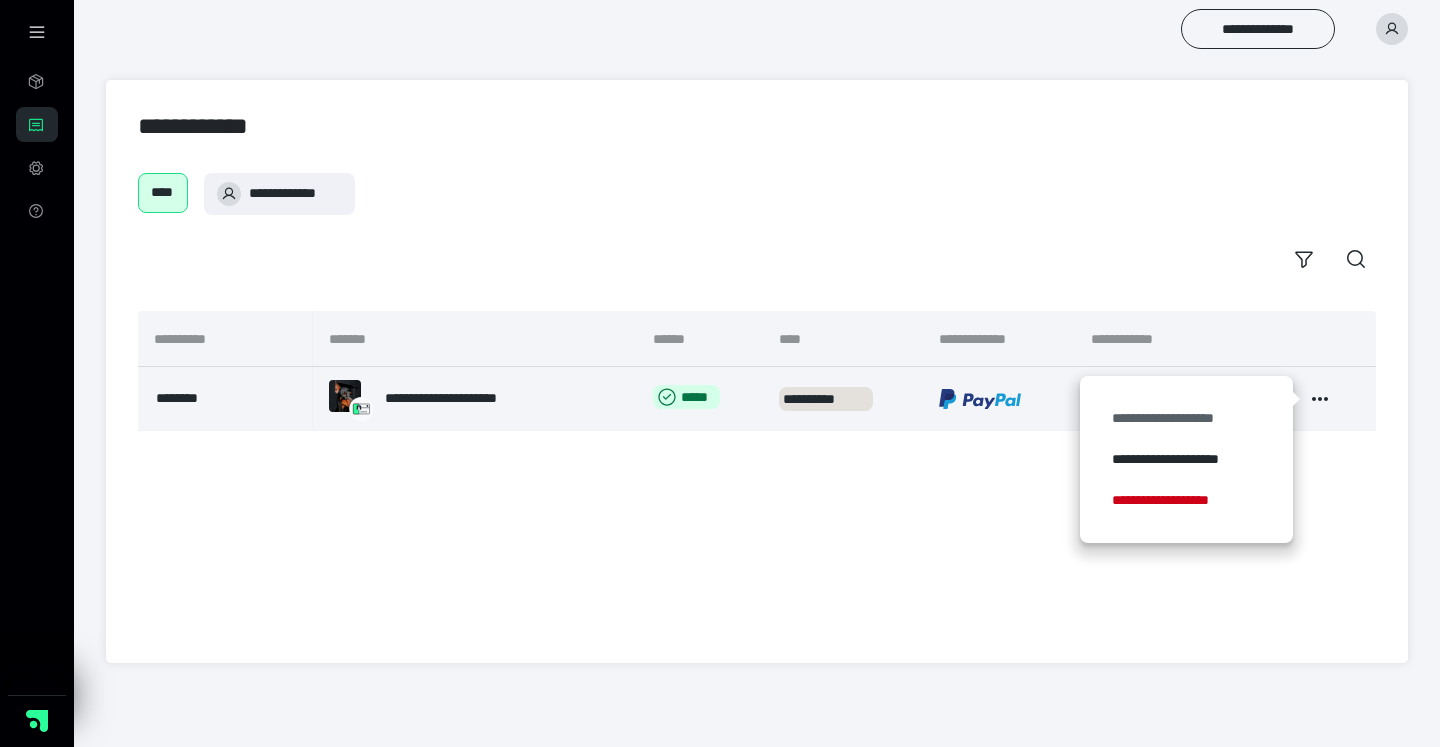 click on "**********" at bounding box center (1186, 418) 